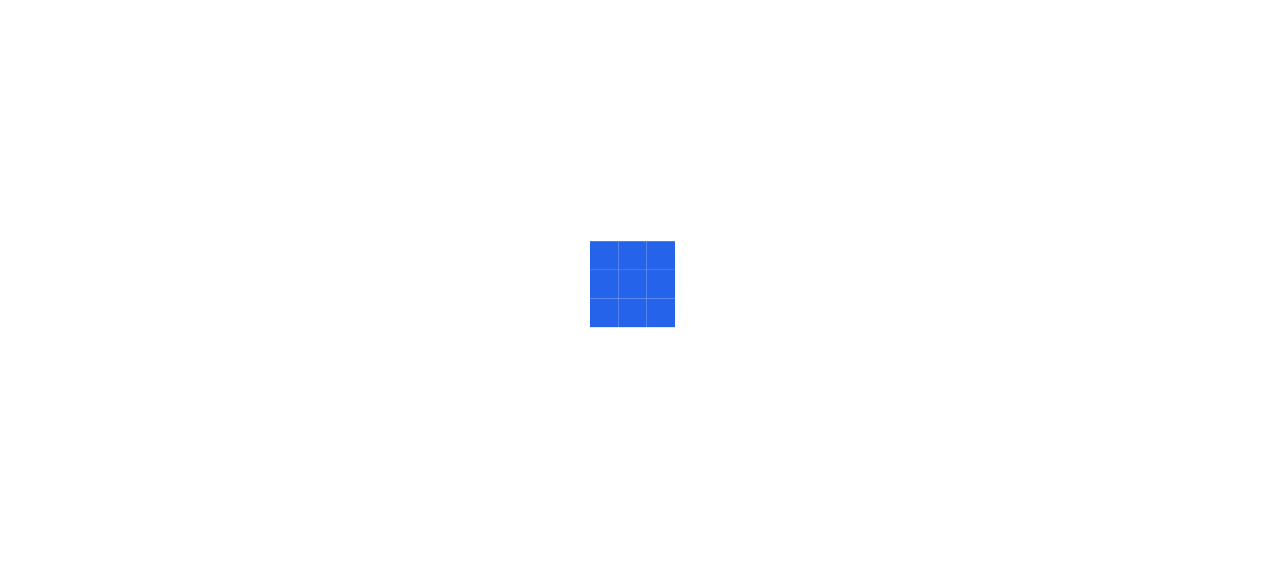 scroll, scrollTop: 0, scrollLeft: 0, axis: both 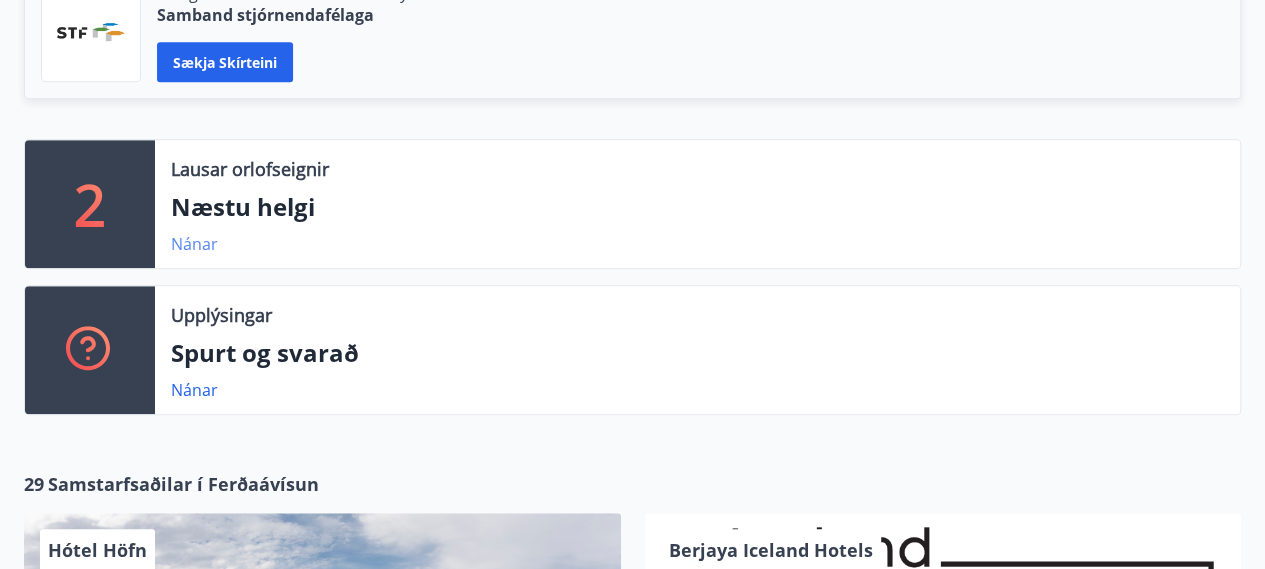 click on "Nánar" at bounding box center [194, 244] 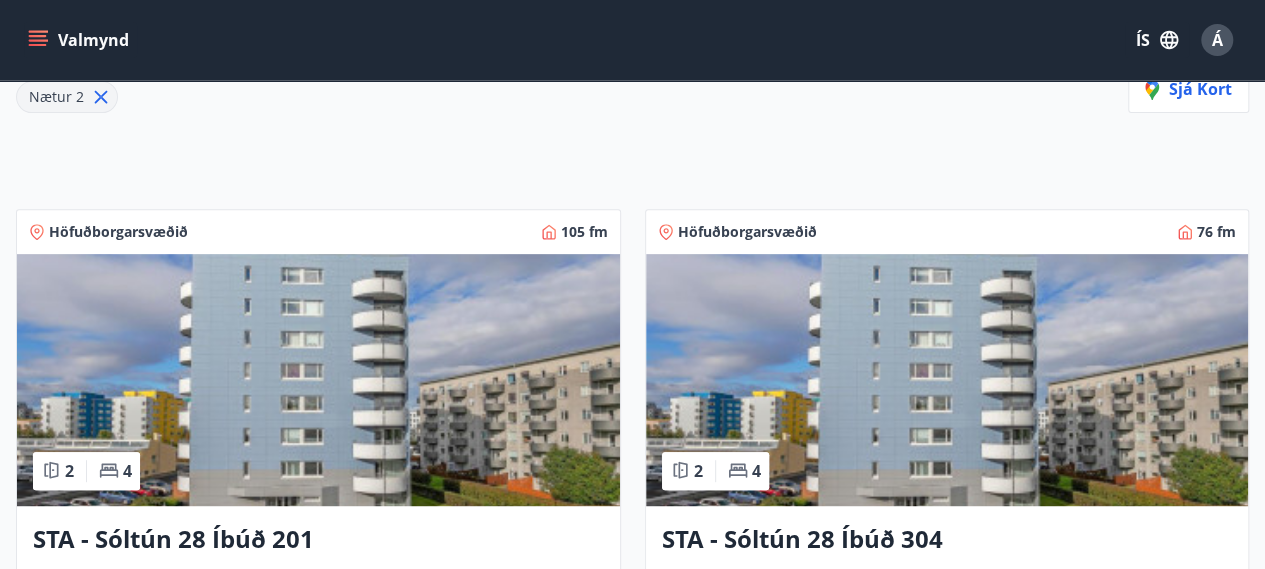 scroll, scrollTop: 0, scrollLeft: 0, axis: both 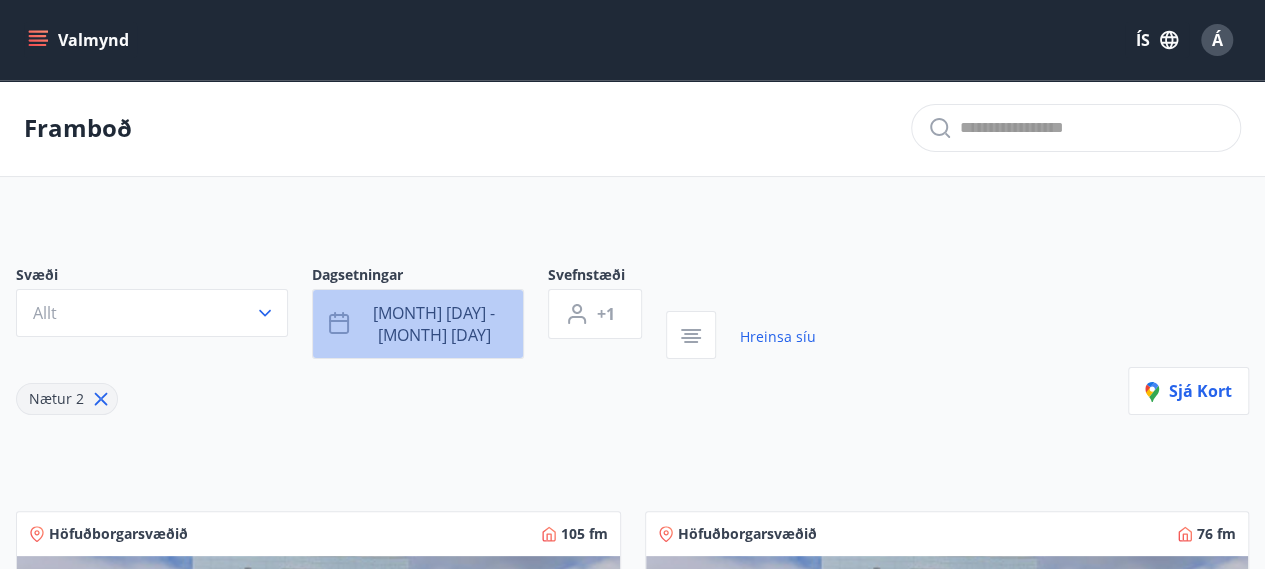 click on "[MONTH] [DAY] - [MONTH] [DAY]" at bounding box center (434, 324) 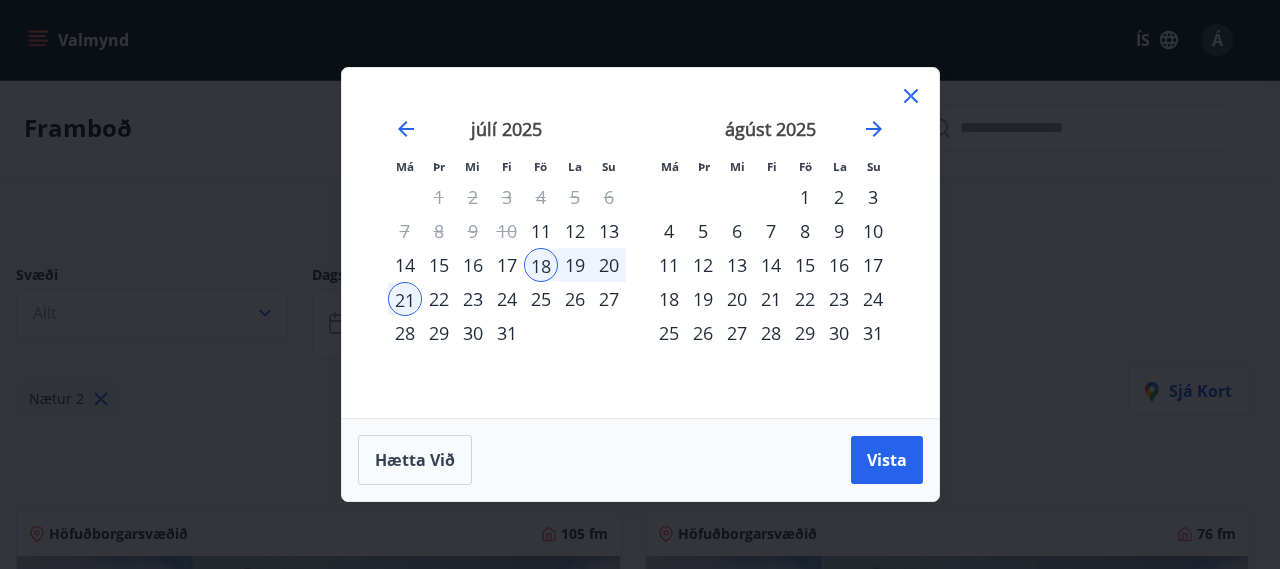 click on "25" at bounding box center [541, 299] 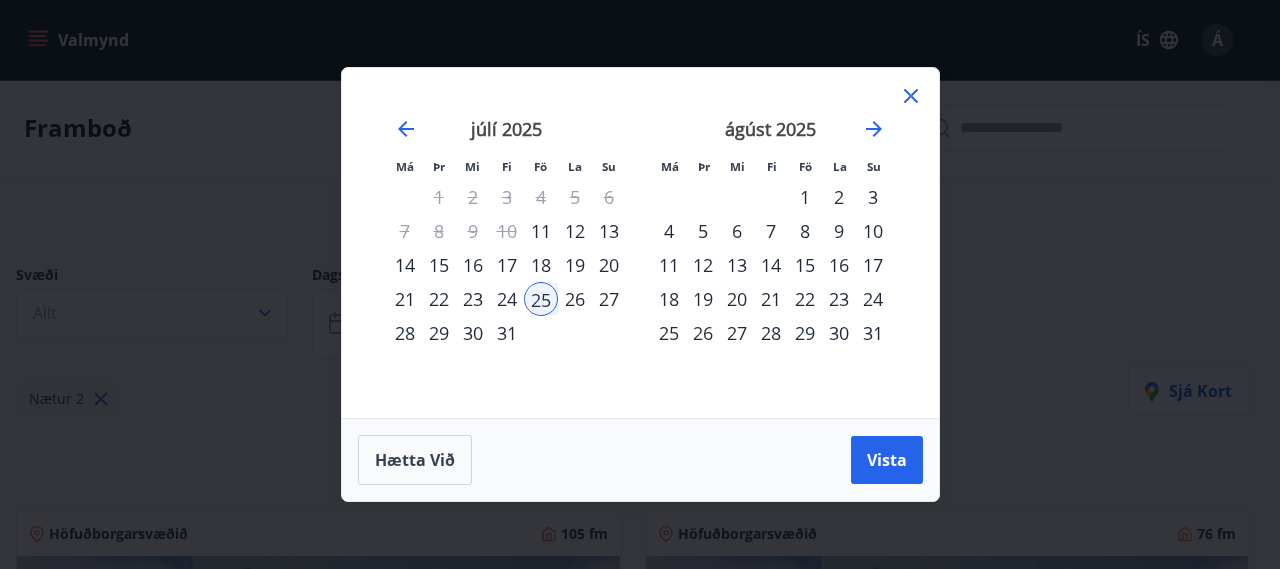 click on "28" at bounding box center [405, 333] 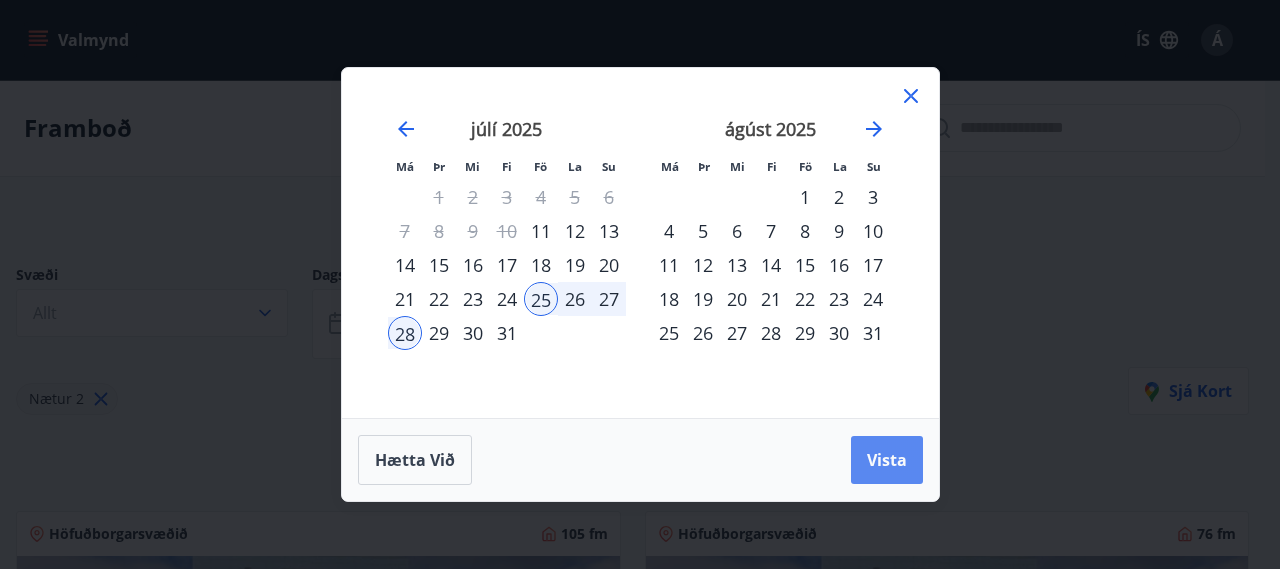 click on "Vista" at bounding box center [887, 460] 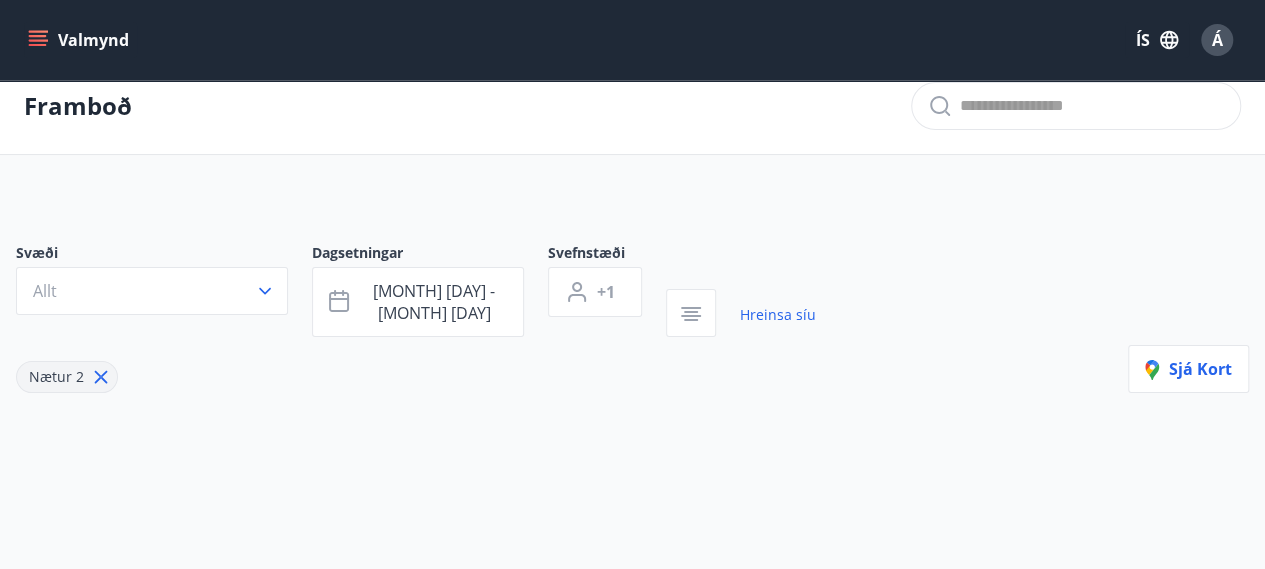 scroll, scrollTop: 0, scrollLeft: 0, axis: both 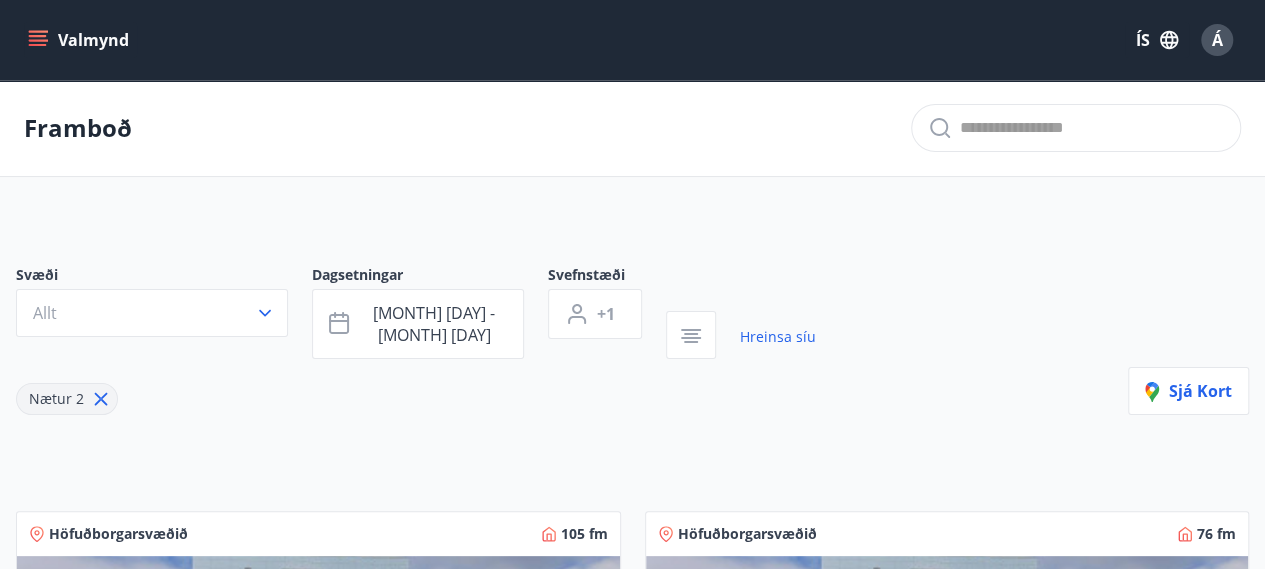 click 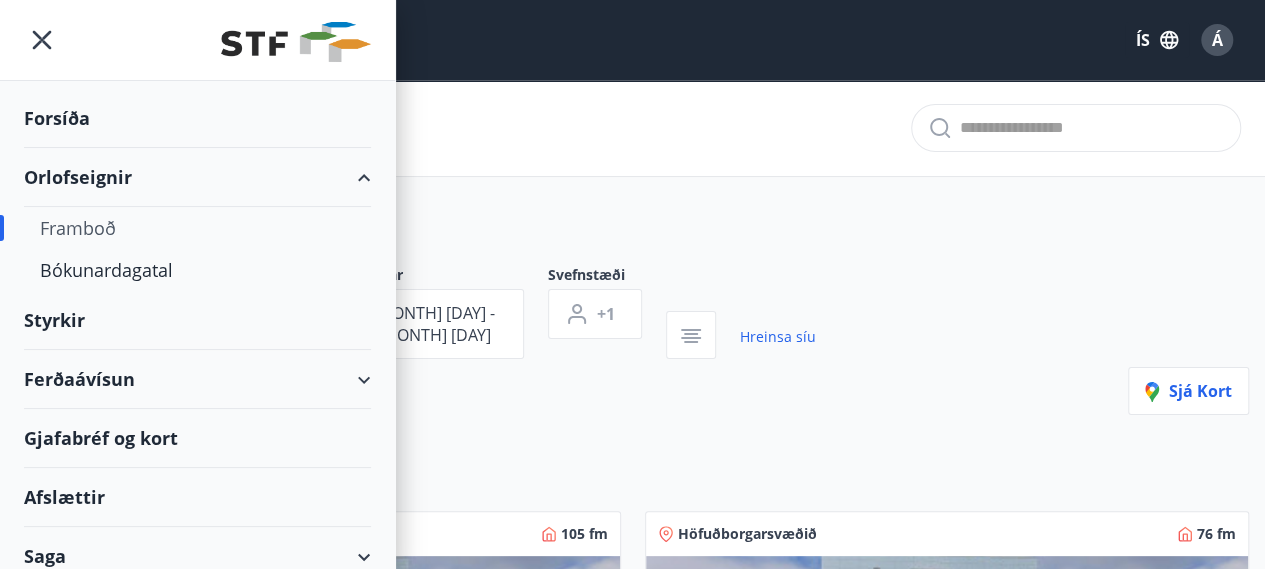 click on "Ferðaávísun" at bounding box center [197, 379] 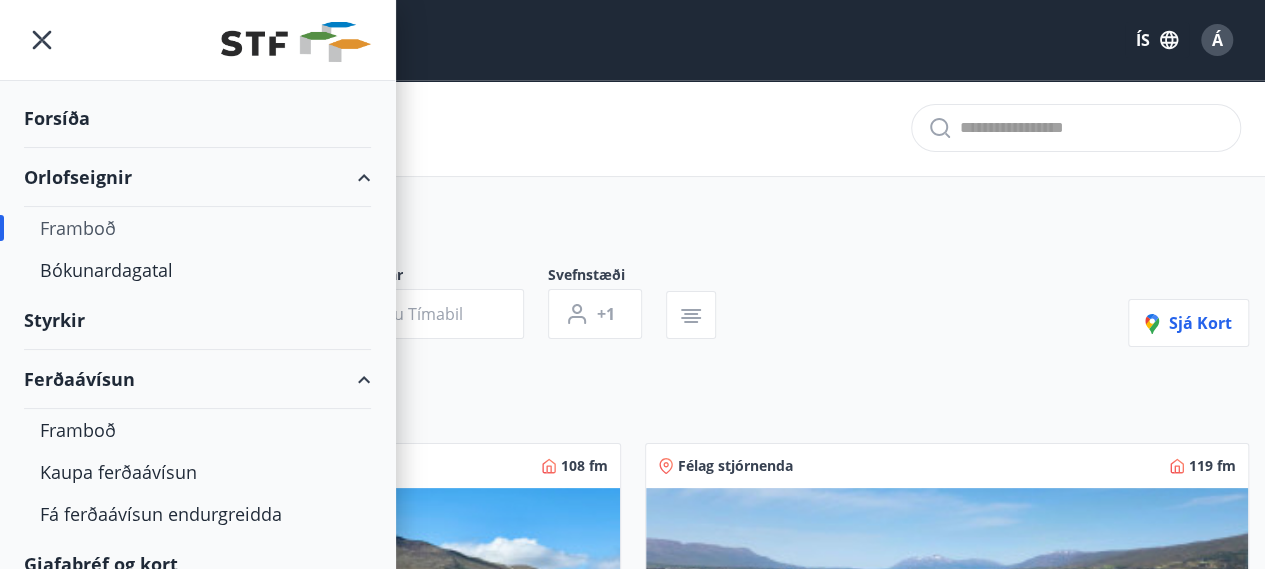 type on "*" 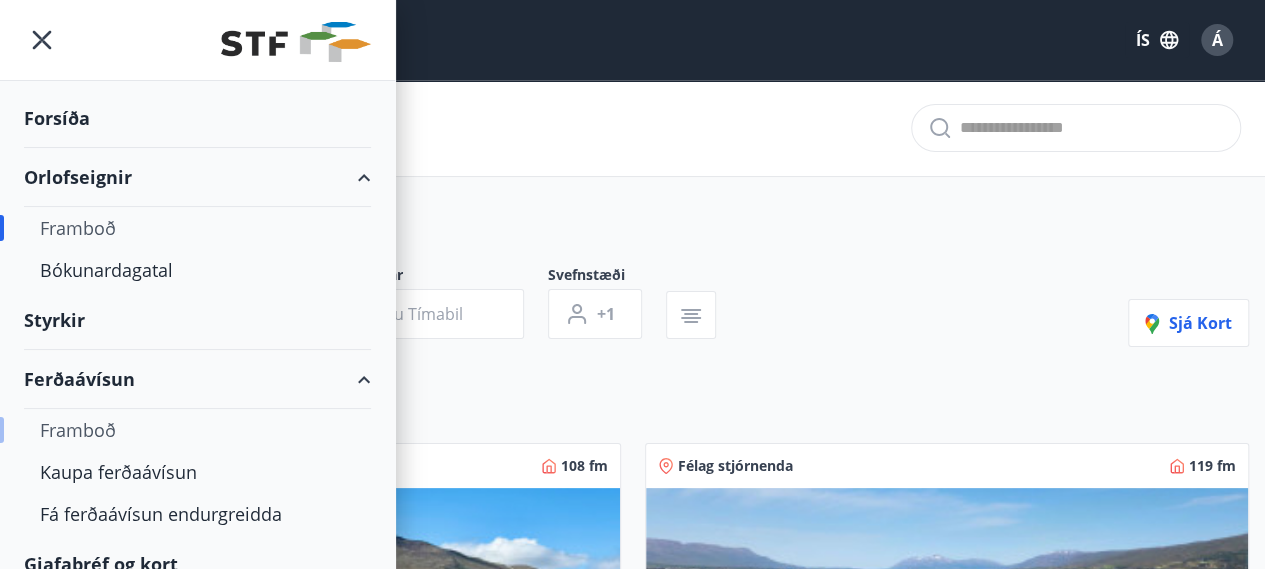 scroll, scrollTop: 198, scrollLeft: 0, axis: vertical 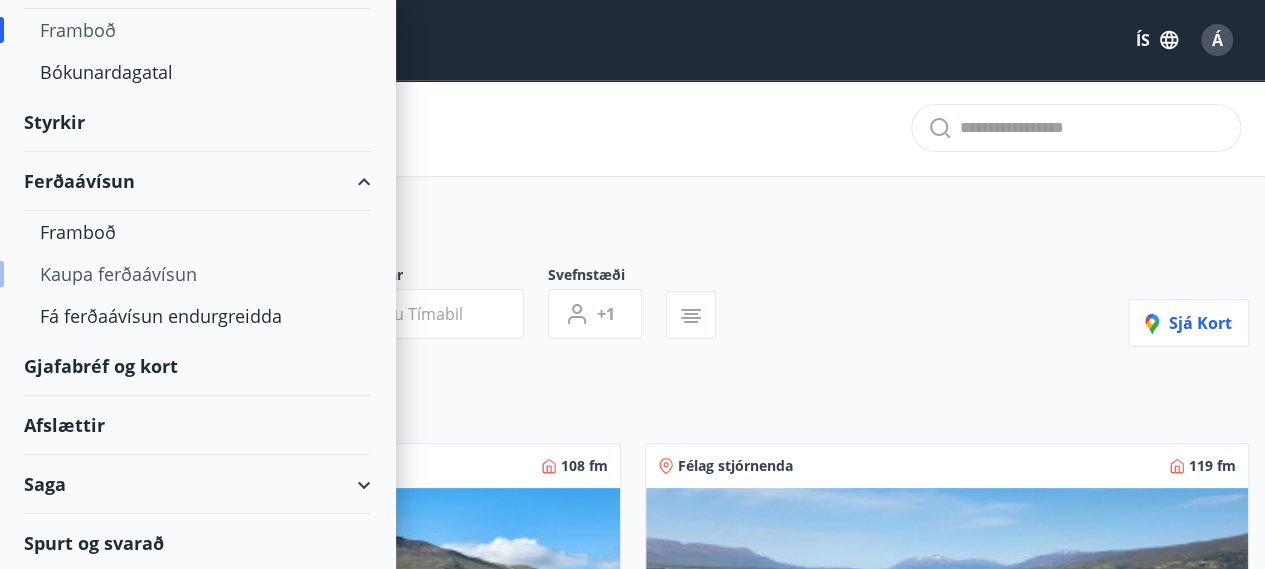 click on "Kaupa ferðaávísun" at bounding box center (197, 274) 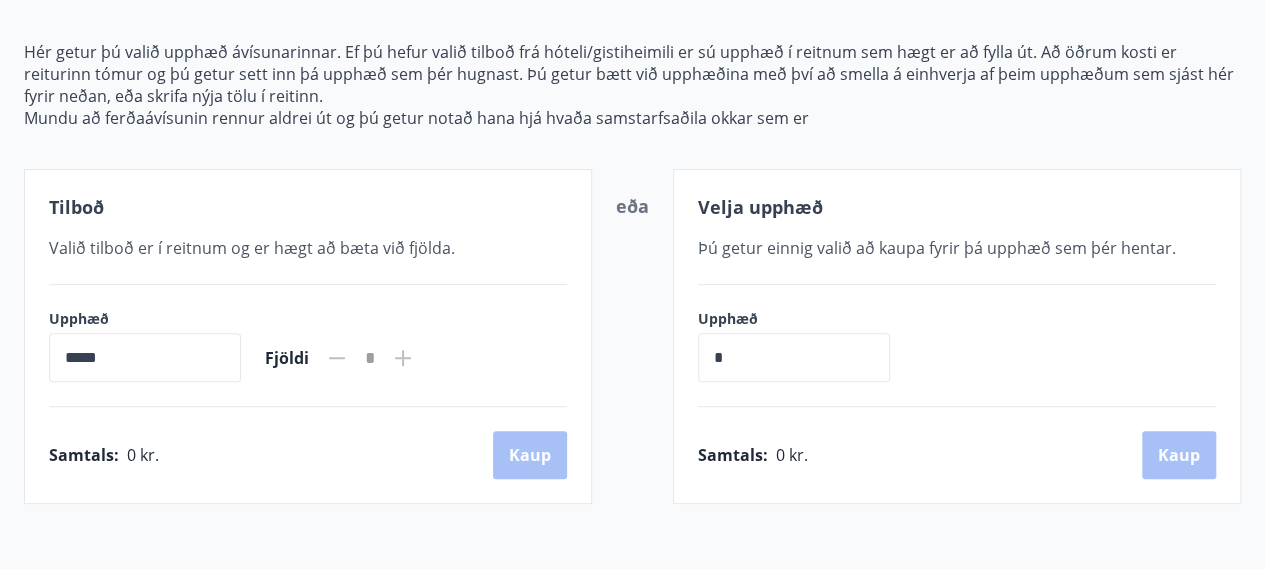 scroll, scrollTop: 191, scrollLeft: 0, axis: vertical 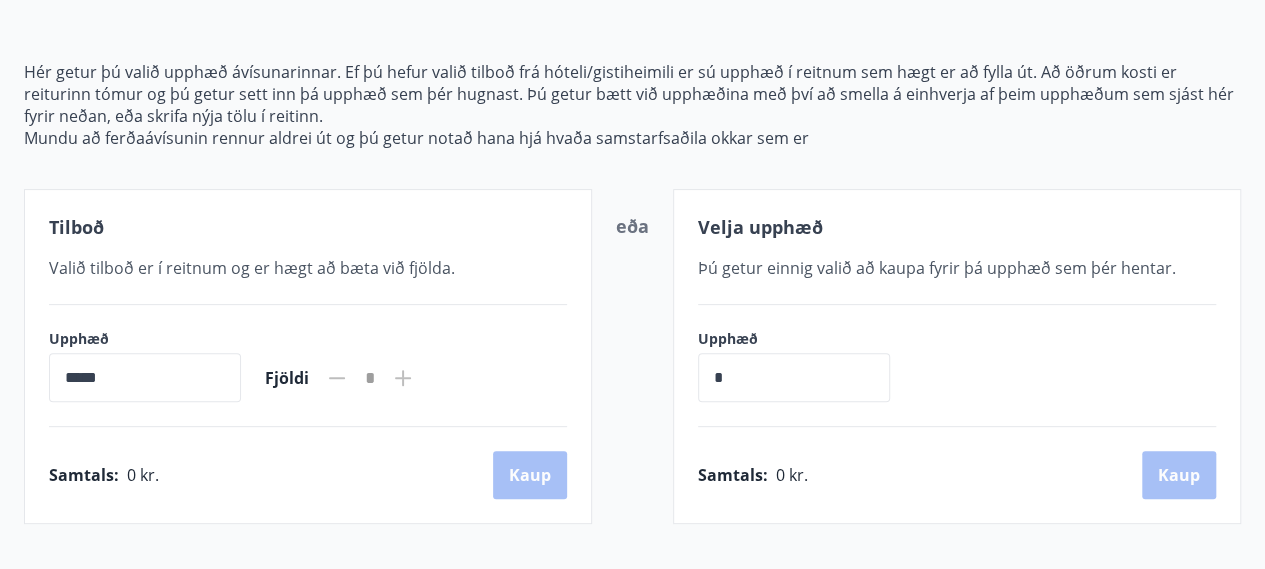 click on "*****" at bounding box center [145, 377] 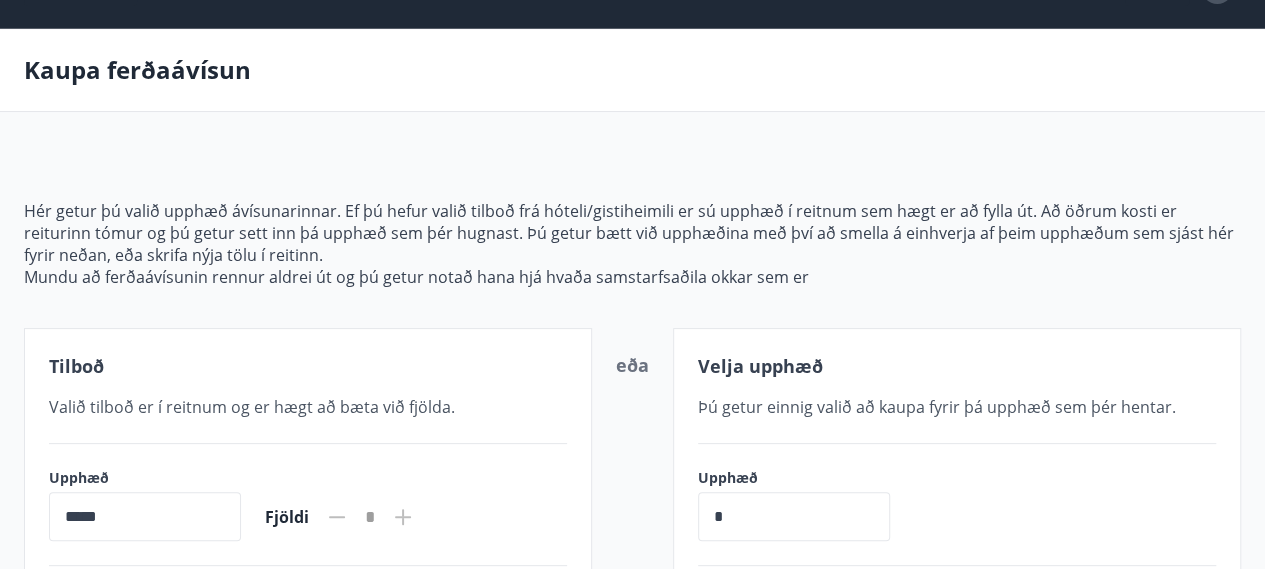 scroll, scrollTop: 0, scrollLeft: 0, axis: both 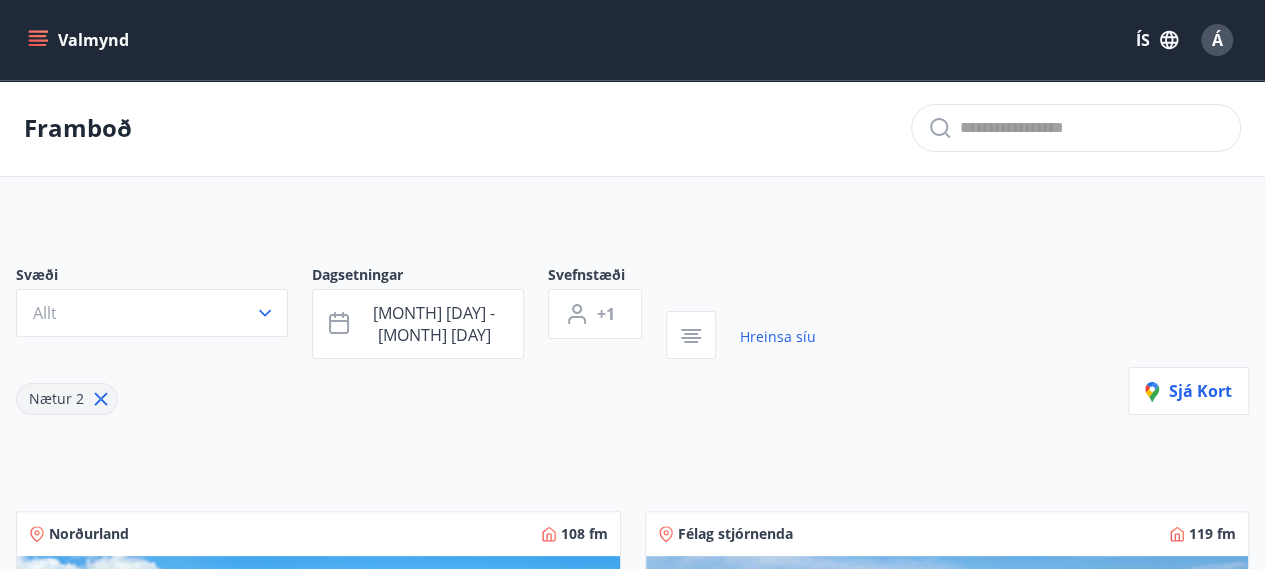 type on "*" 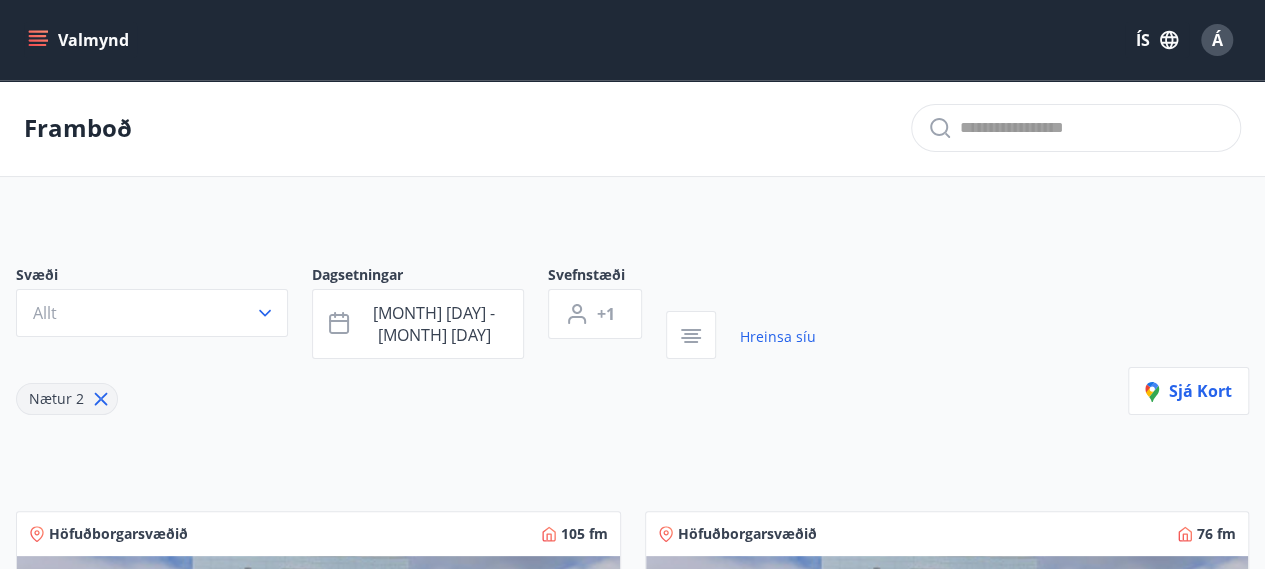 click 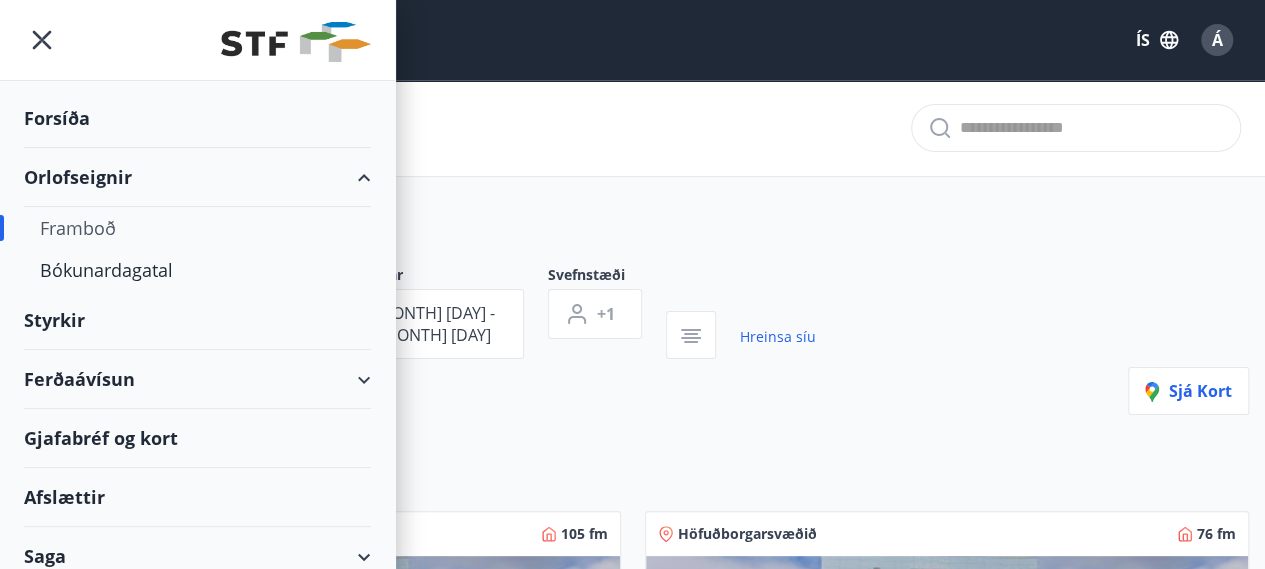 click on "Styrkir" at bounding box center [197, 118] 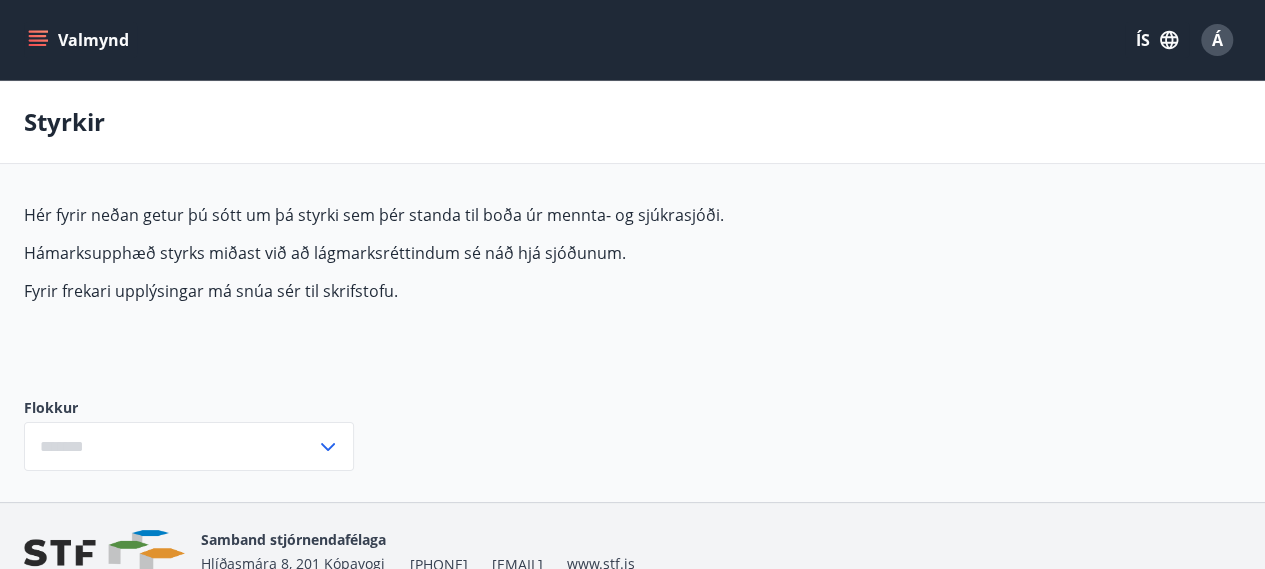 type on "***" 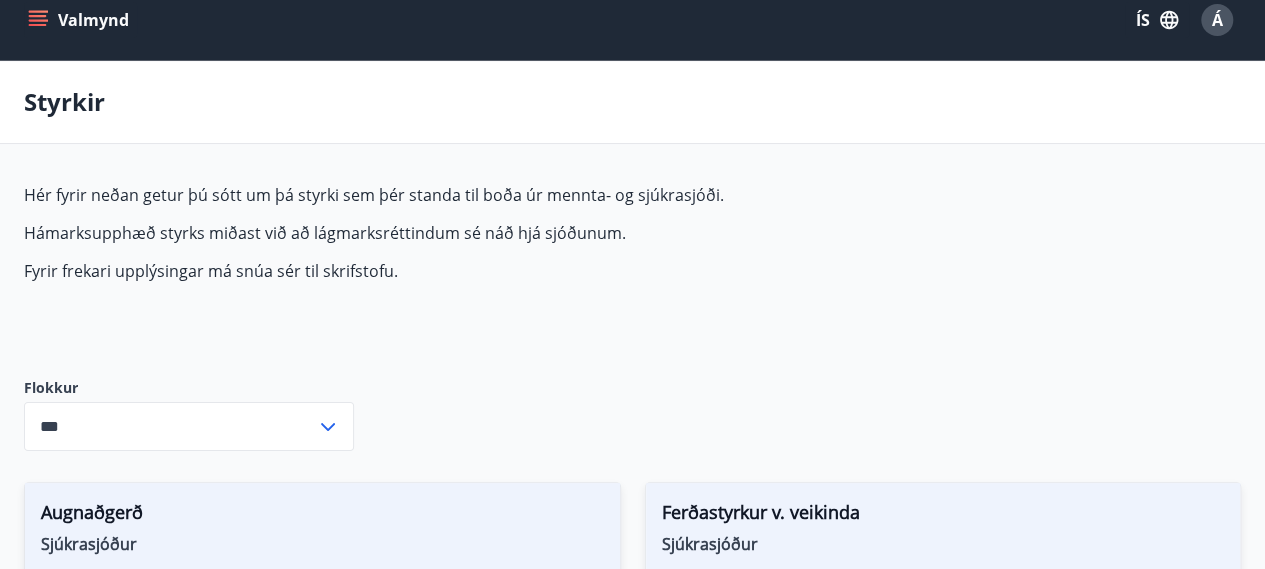 scroll, scrollTop: 0, scrollLeft: 0, axis: both 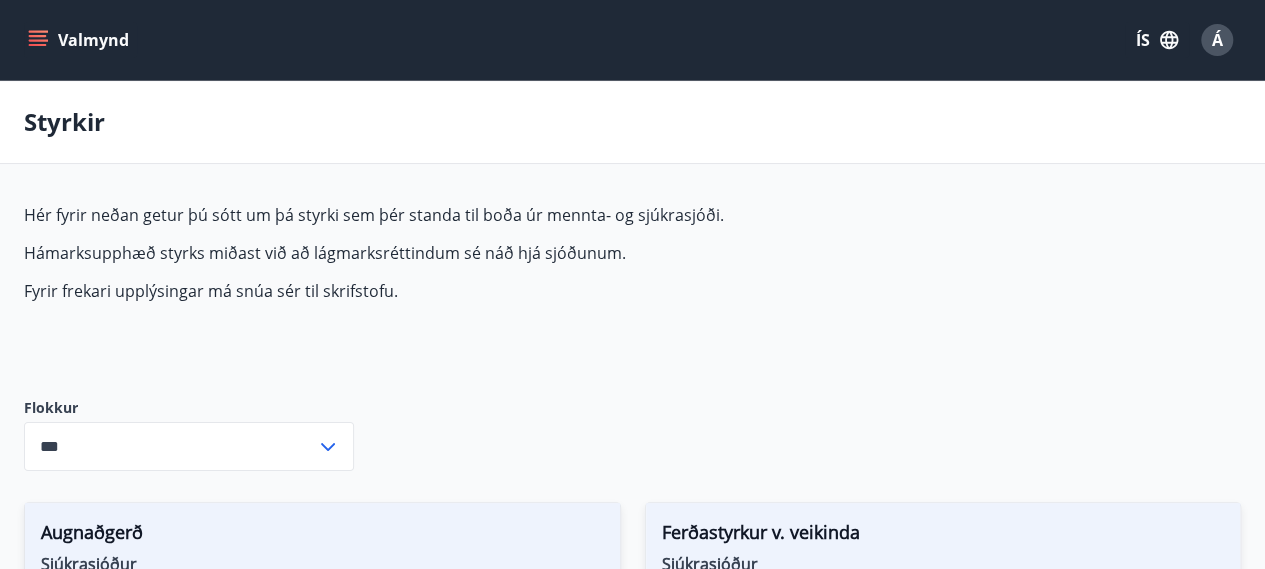 click on "Valmynd" at bounding box center (80, 40) 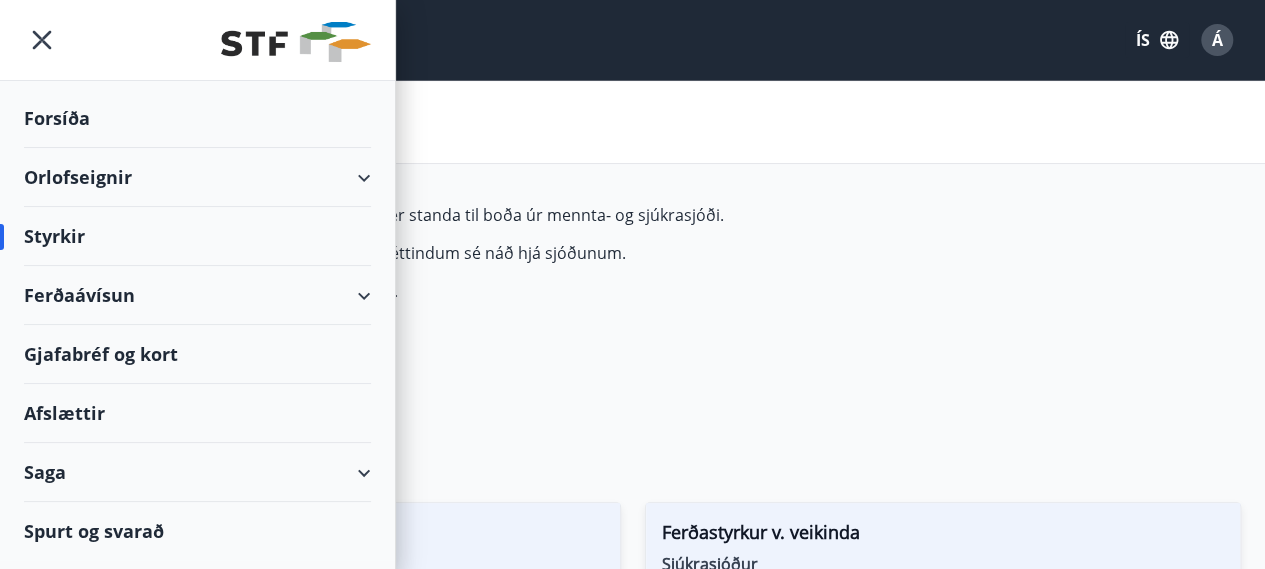 click on "Ferðaávísun" at bounding box center (197, 295) 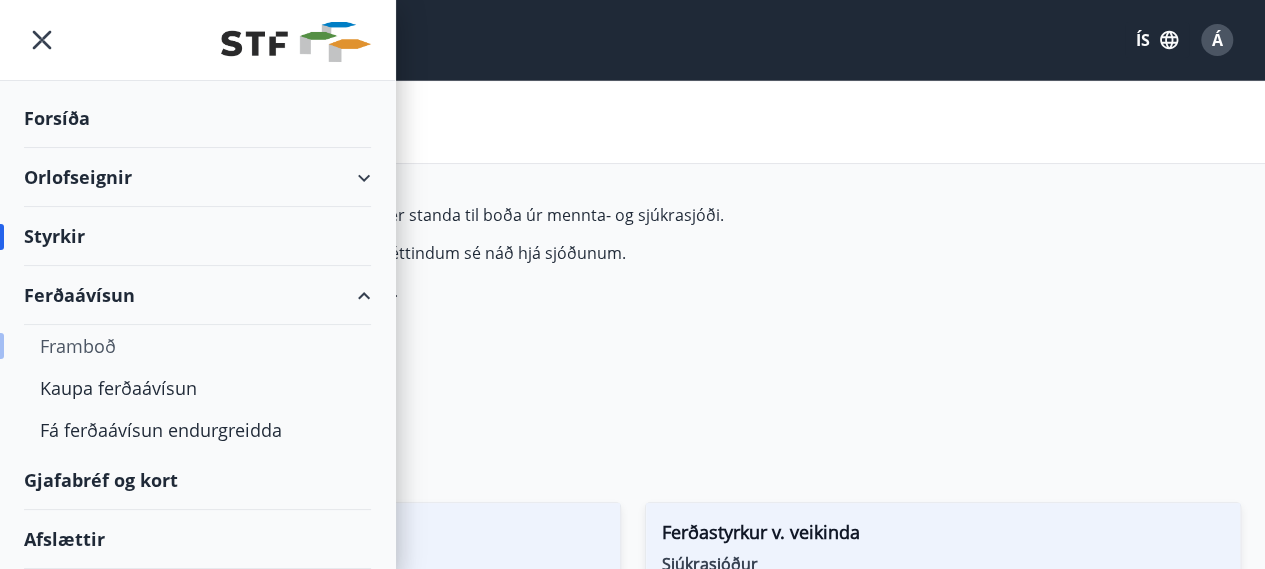 click on "Framboð" at bounding box center [197, 346] 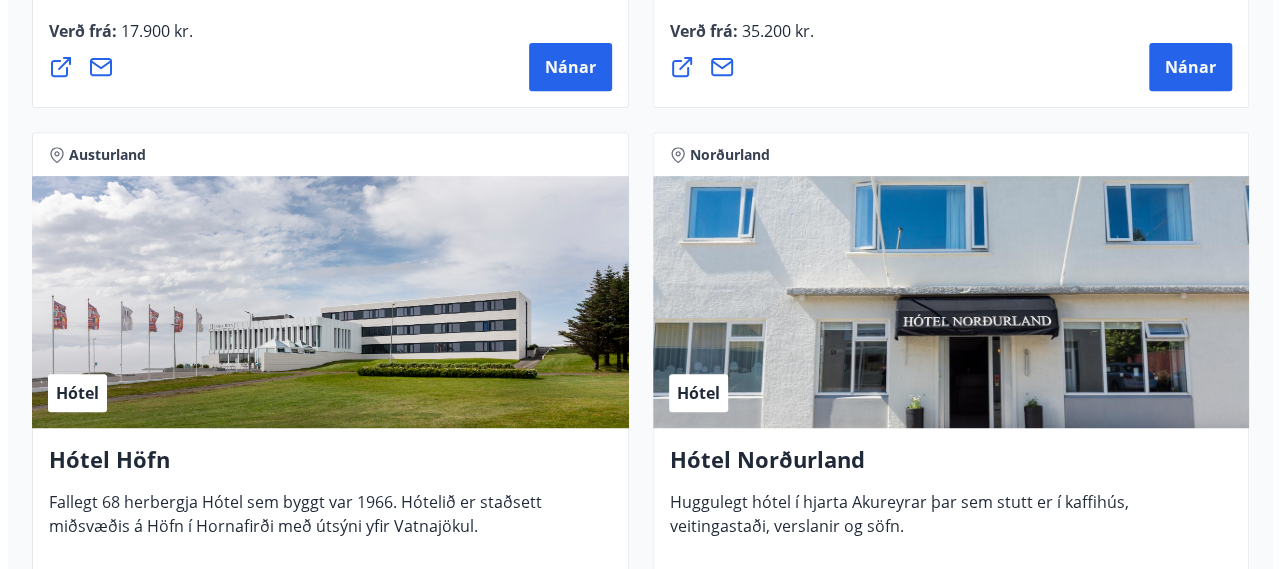 scroll, scrollTop: 4400, scrollLeft: 0, axis: vertical 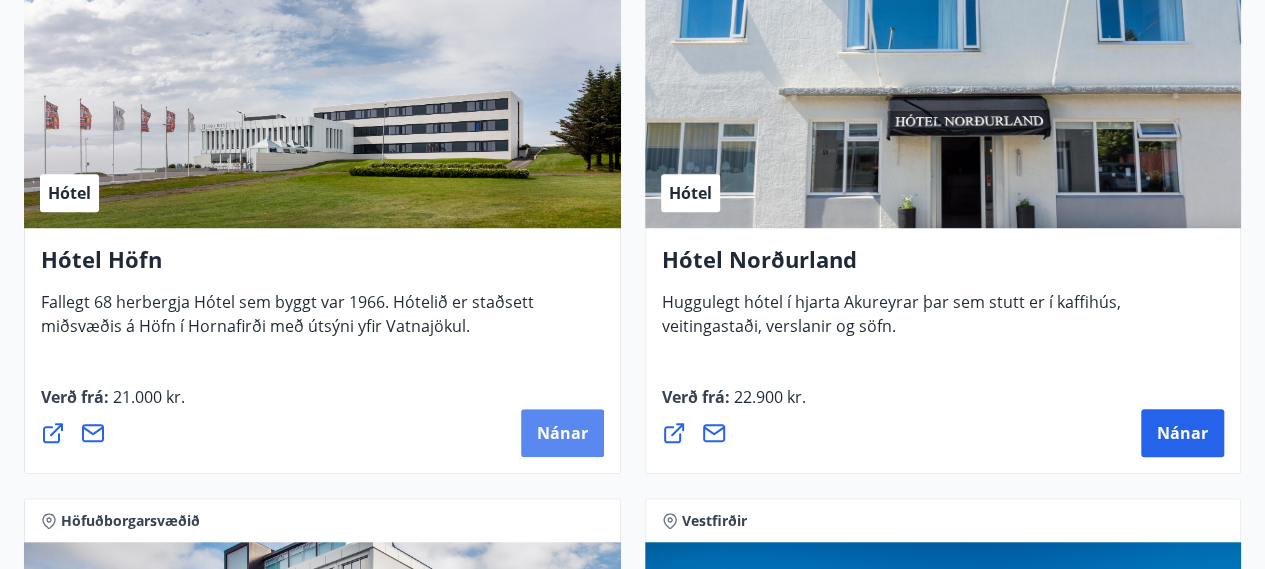 click on "Nánar" at bounding box center [562, 433] 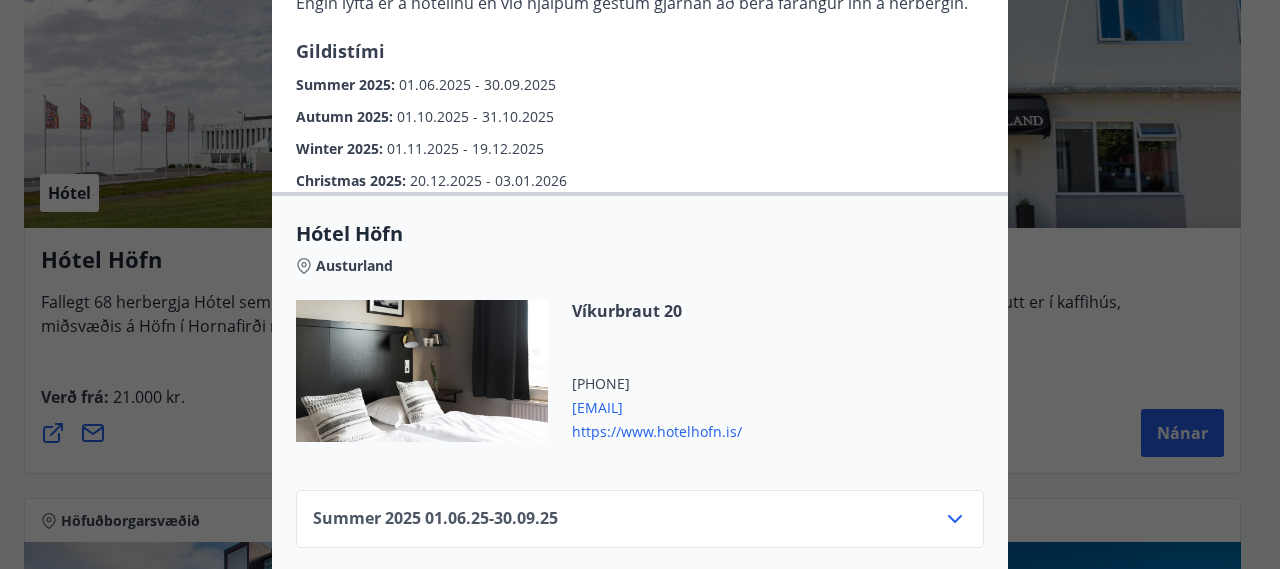 scroll, scrollTop: 800, scrollLeft: 0, axis: vertical 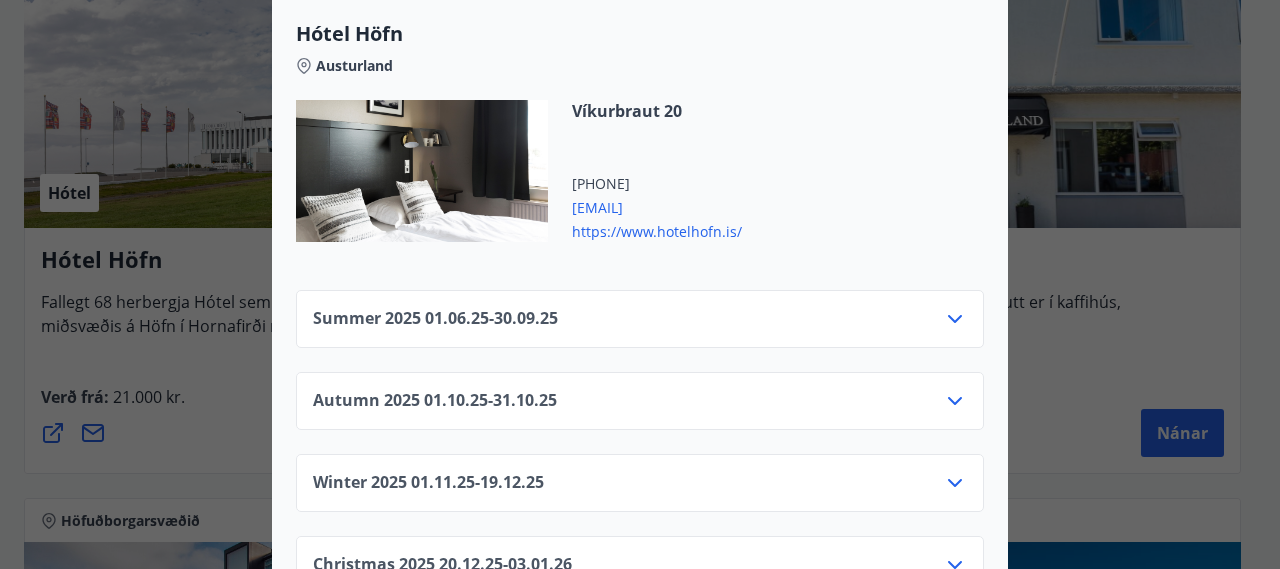 click 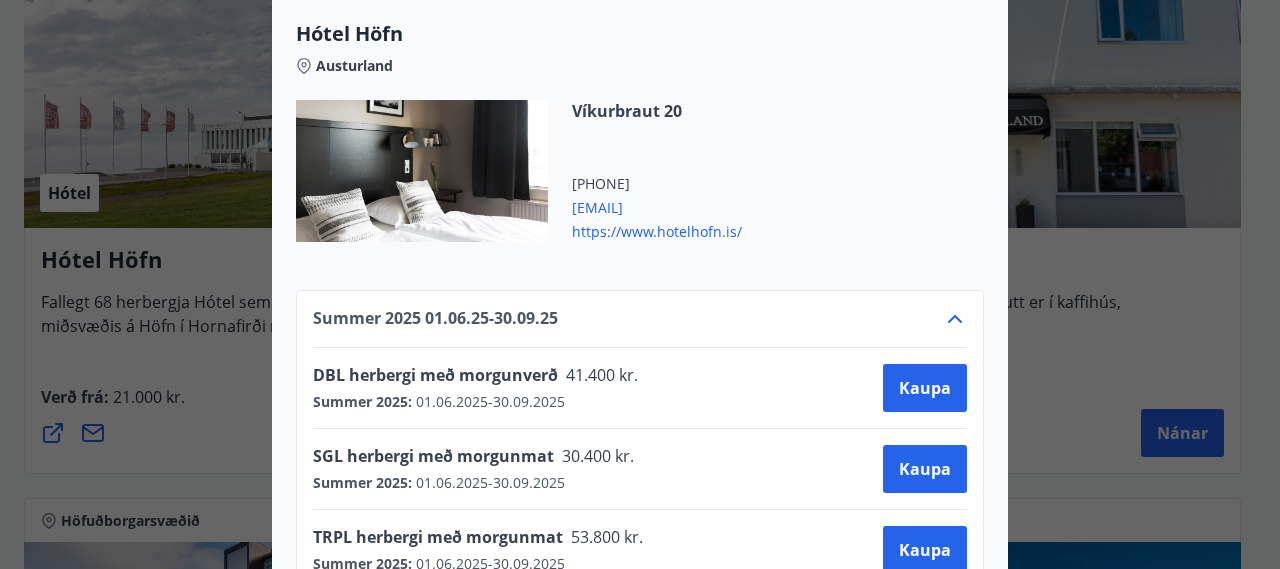 scroll, scrollTop: 1000, scrollLeft: 0, axis: vertical 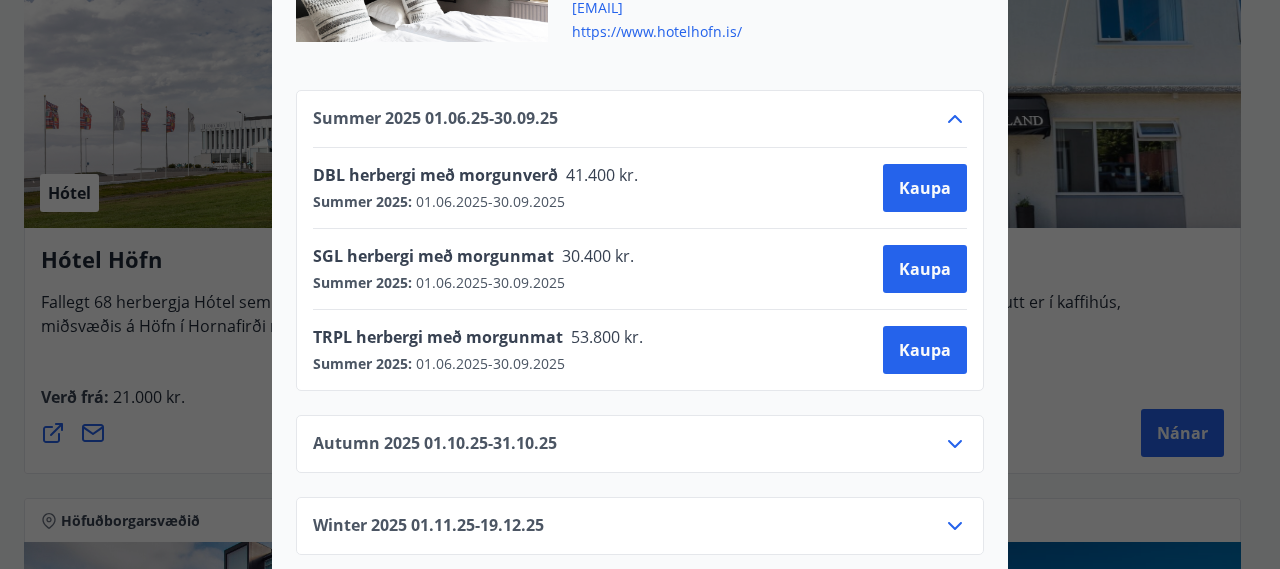 click 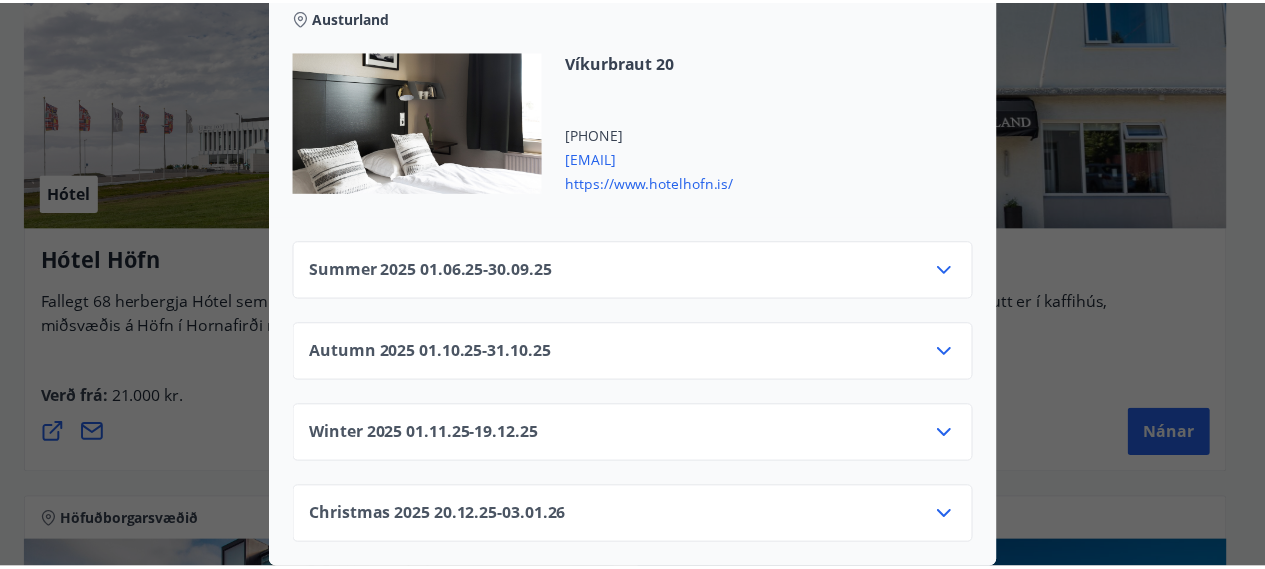 scroll, scrollTop: 0, scrollLeft: 0, axis: both 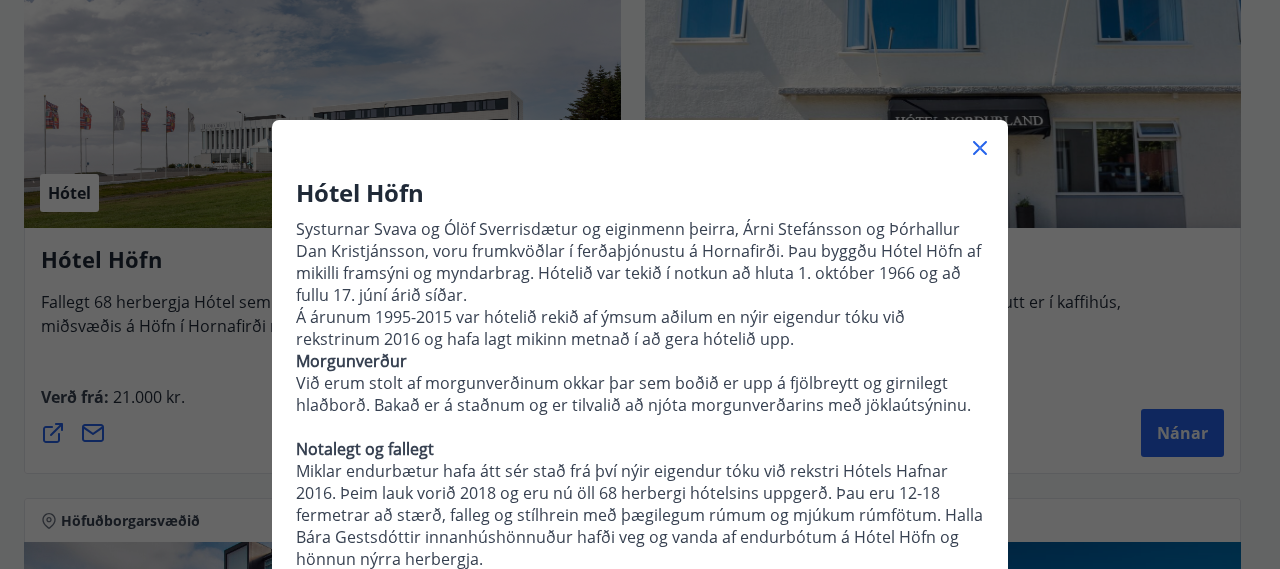click on "Hótel Höfn Systurnar [FIRST] og [LAST] [LAST] og eiginmenn þeirra, [FIRST] [LAST], og [FIRST] [LAST], voru frumkvöðlar í ferðaþjónustu á Hornafirði. Þau byggðu Hótel Höfn af mikilli framsýni og myndarbrag. Hótelið var tekið í notkun að hluta 1. október 1966 og að fullu 17. júní árið síðar. Á árunum 1995-2015 var hótelið rekið af ýmsum aðilum en nýir eigendur tóku við rekstrinum 2016 og hafa lagt mikinn metnað í að gera hótelið upp. Morgunverður Við erum stolt af morgunverðinum okkar þar sem boðið er upp á fjölbreytt og girnilegt hlaðborð. Bakað er á staðnum og er tilvalið að njóta morgunverðarins með jöklaútsýninu. Notalegt og fallegt Engin lyfta er á hótelinu en við hjálpum gestum gjarnan að bera farangur inn á herbergin. Gildistími Summer 2025 : 01.06.2025 - 30.09.2025 Autumn 2025 : 01.10.2025 - 31.10.2025 Winter 2025 : 01.11.2025 - 19.12.2025 Christmas 2025 : 20.12.2025 - 03.01.2026 Hótel Höfn Austurland" at bounding box center [640, 284] 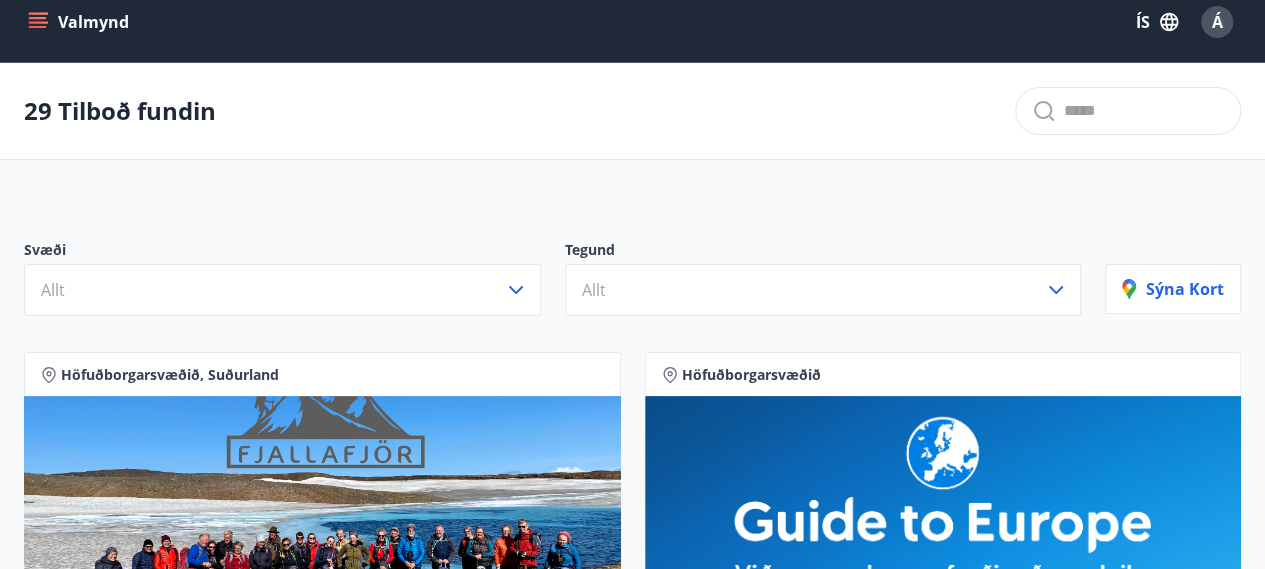 scroll, scrollTop: 0, scrollLeft: 0, axis: both 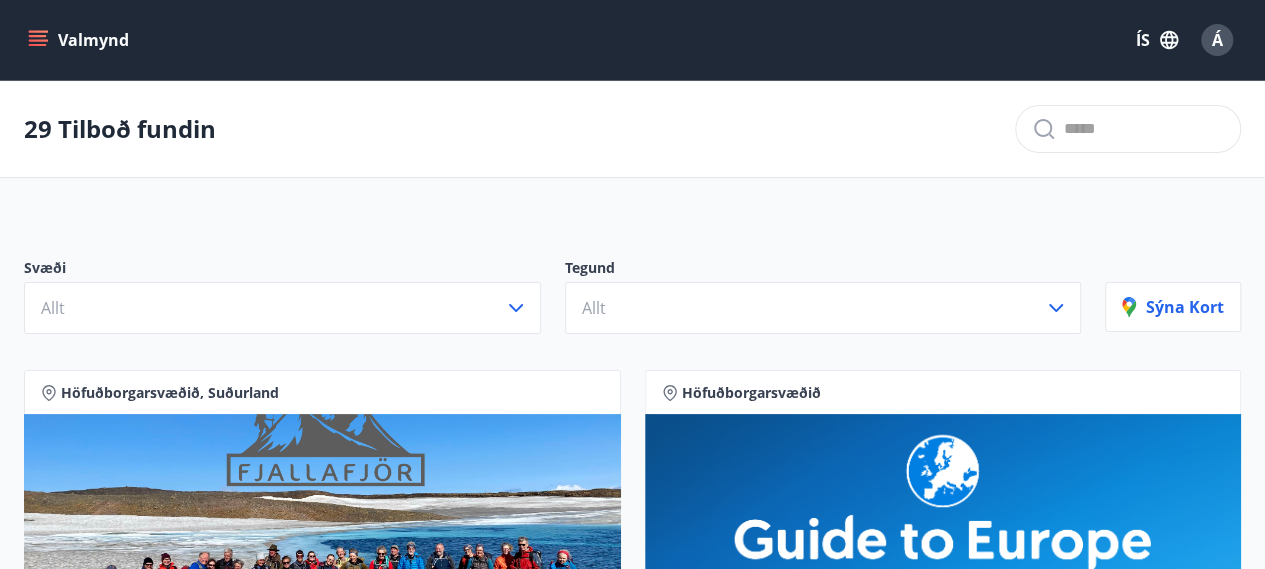 click 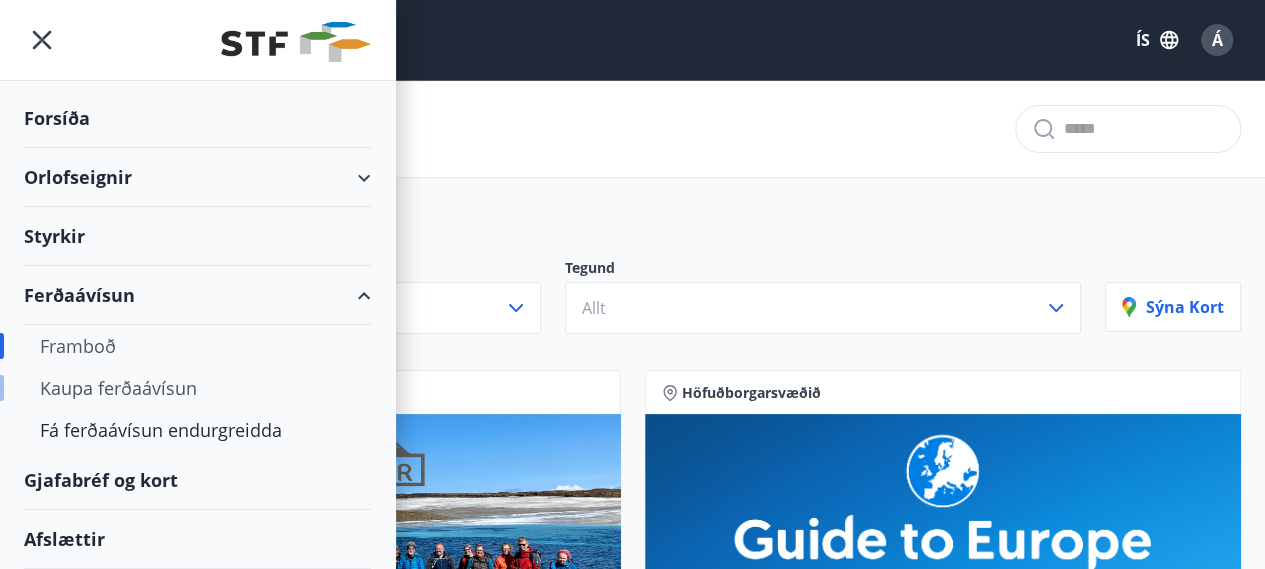 click on "Kaupa ferðaávísun" at bounding box center (197, 388) 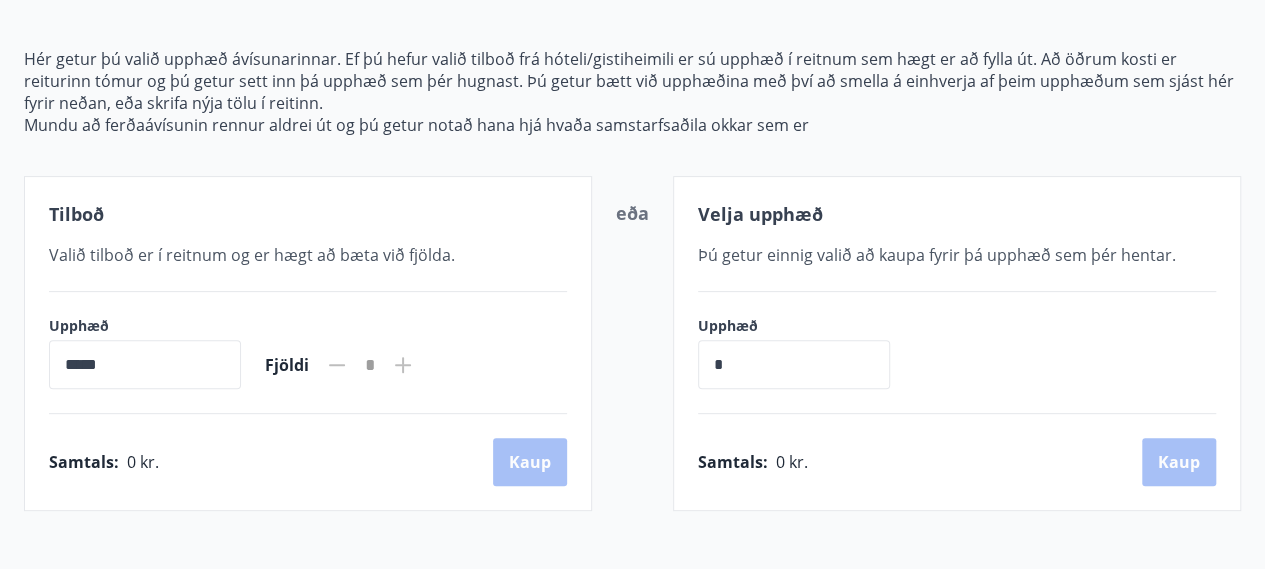 scroll, scrollTop: 391, scrollLeft: 0, axis: vertical 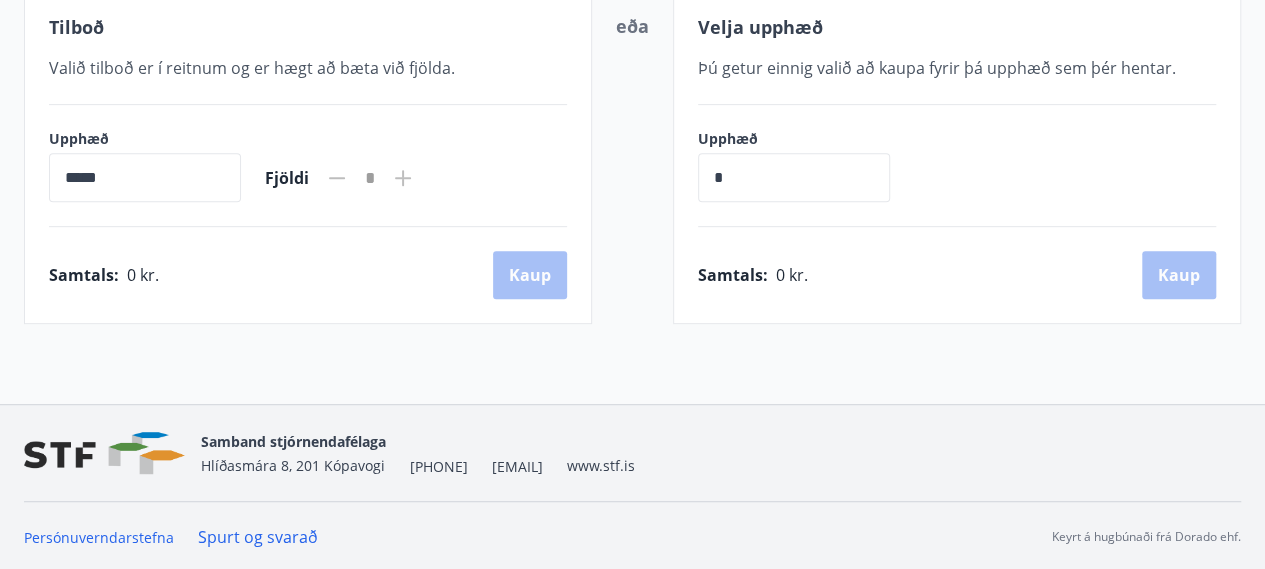 click on "Spurt og svarað" at bounding box center (258, 537) 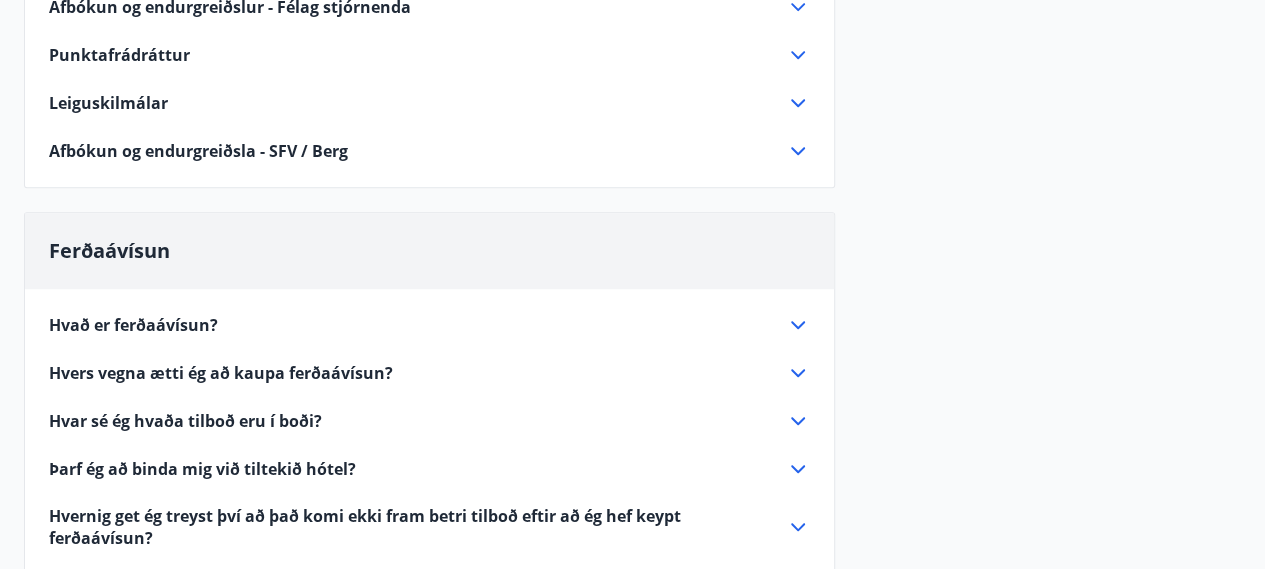 scroll, scrollTop: 600, scrollLeft: 0, axis: vertical 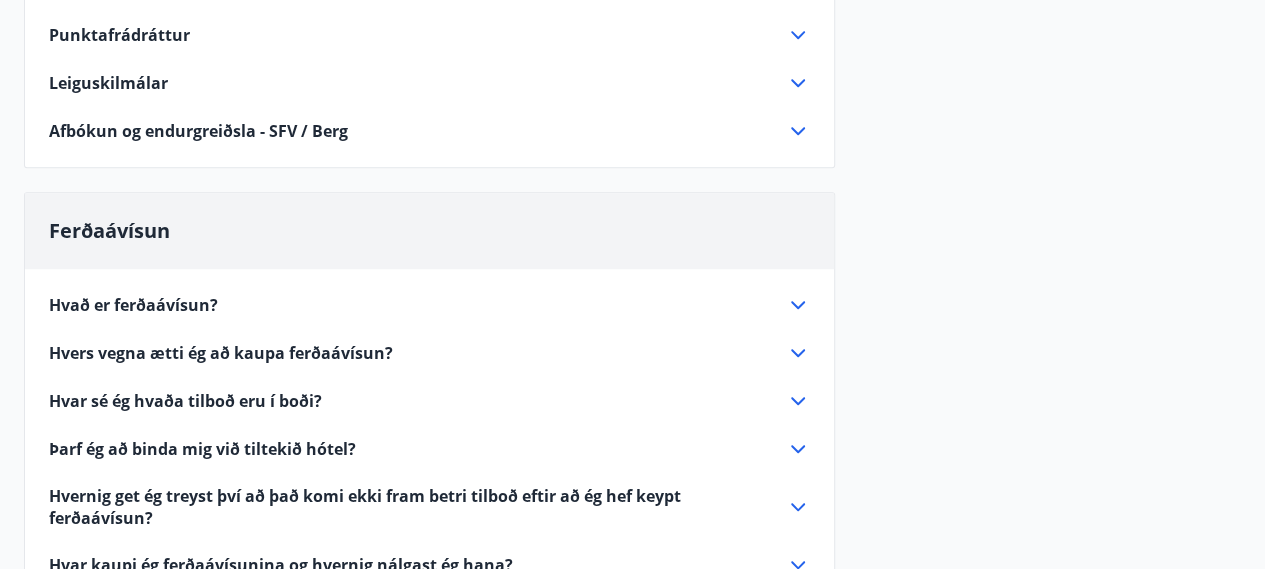 click on "Hvað er ferðaávísun?" at bounding box center (133, 305) 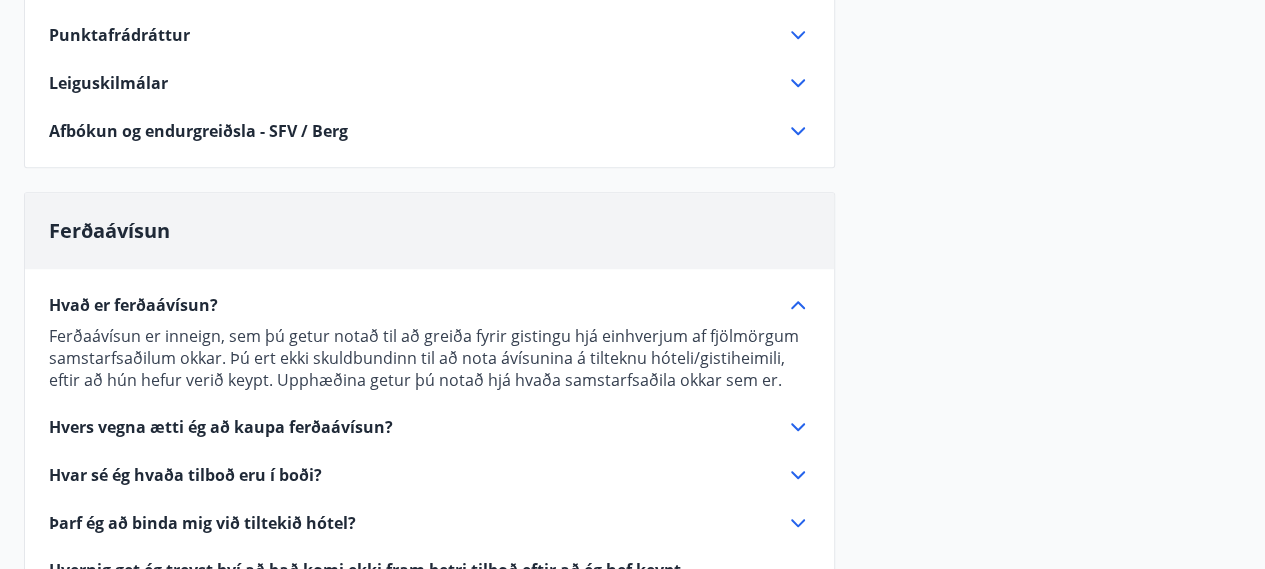 click on "Hvers vegna ætti ég að kaupa ferðaávísun?" at bounding box center (221, 427) 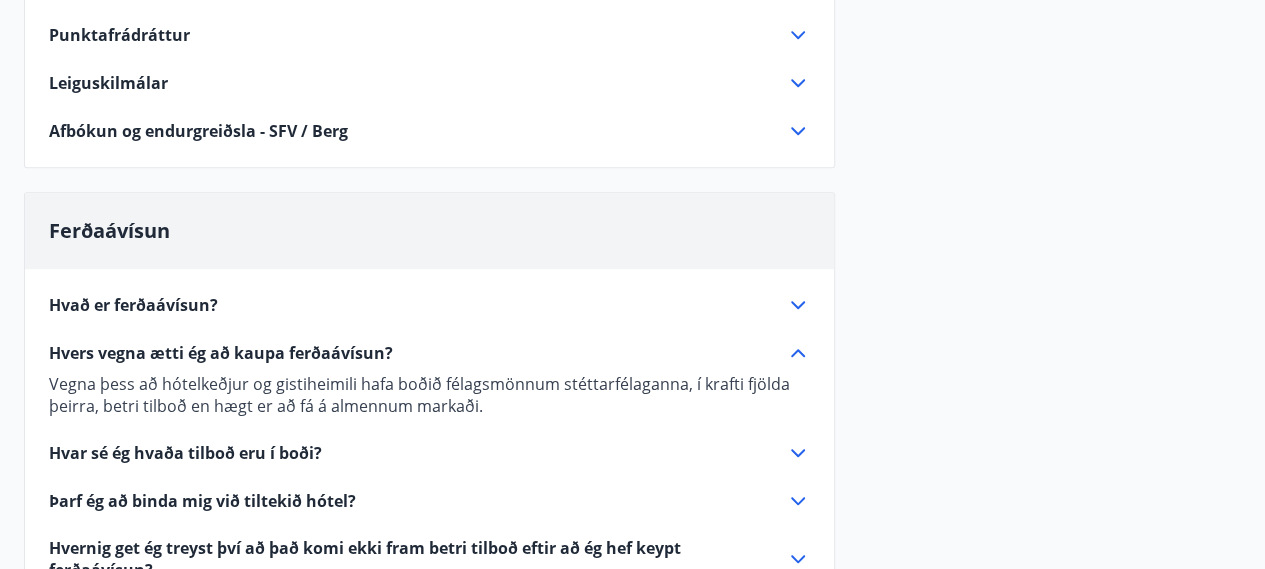 click on "Hvar sé ég hvaða tilboð eru í boði?" at bounding box center (185, 453) 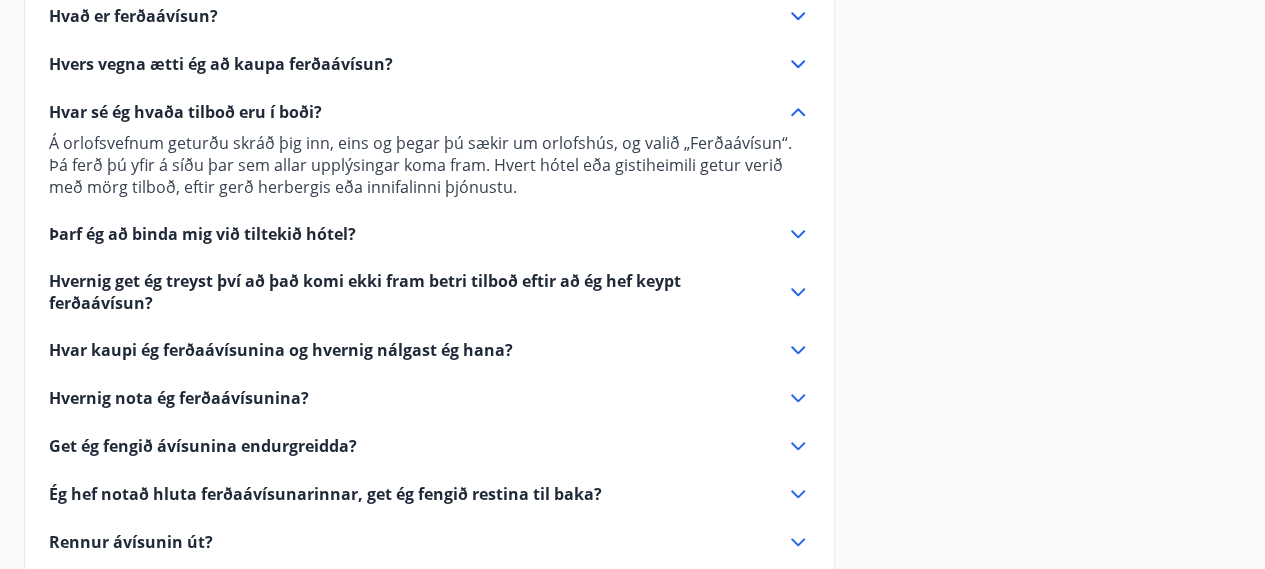 scroll, scrollTop: 1000, scrollLeft: 0, axis: vertical 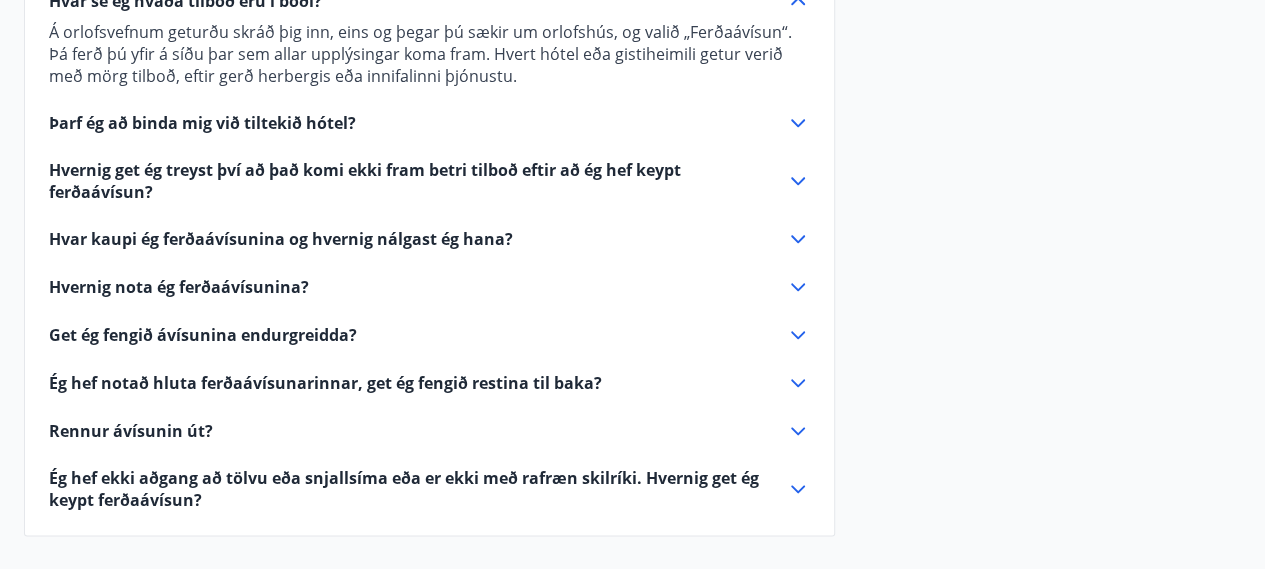 click on "Þarf ég að binda mig við tiltekið hótel?" at bounding box center (202, 123) 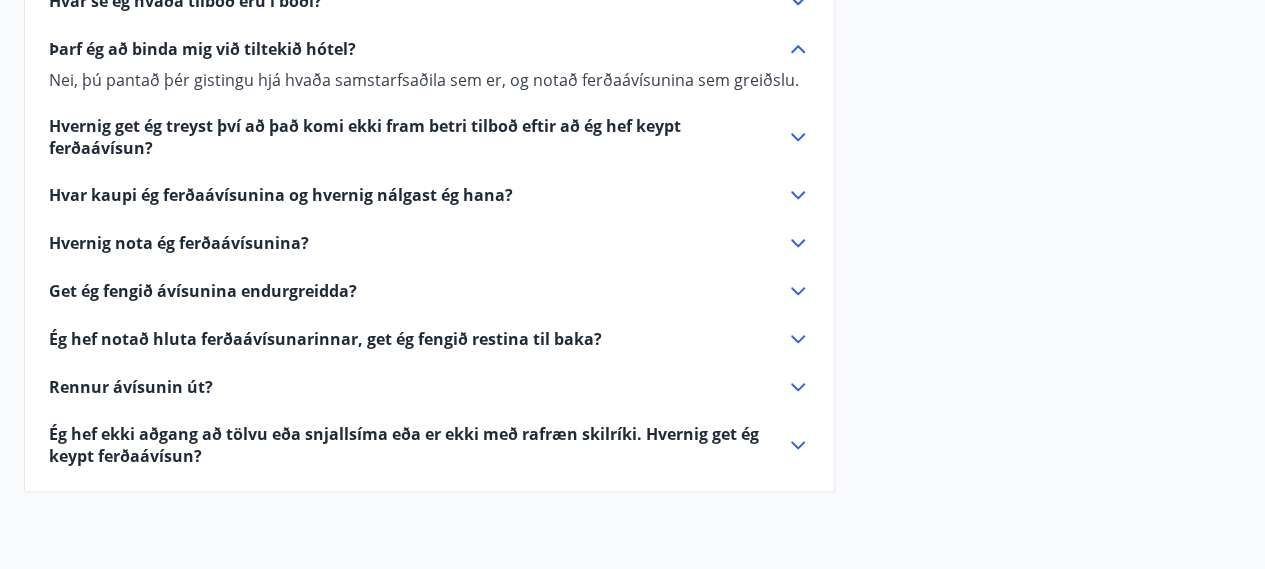 click on "Hvernig get ég treyst því að það komi ekki fram betri tilboð eftir að ég hef keypt ferðaávísun?" at bounding box center (405, 137) 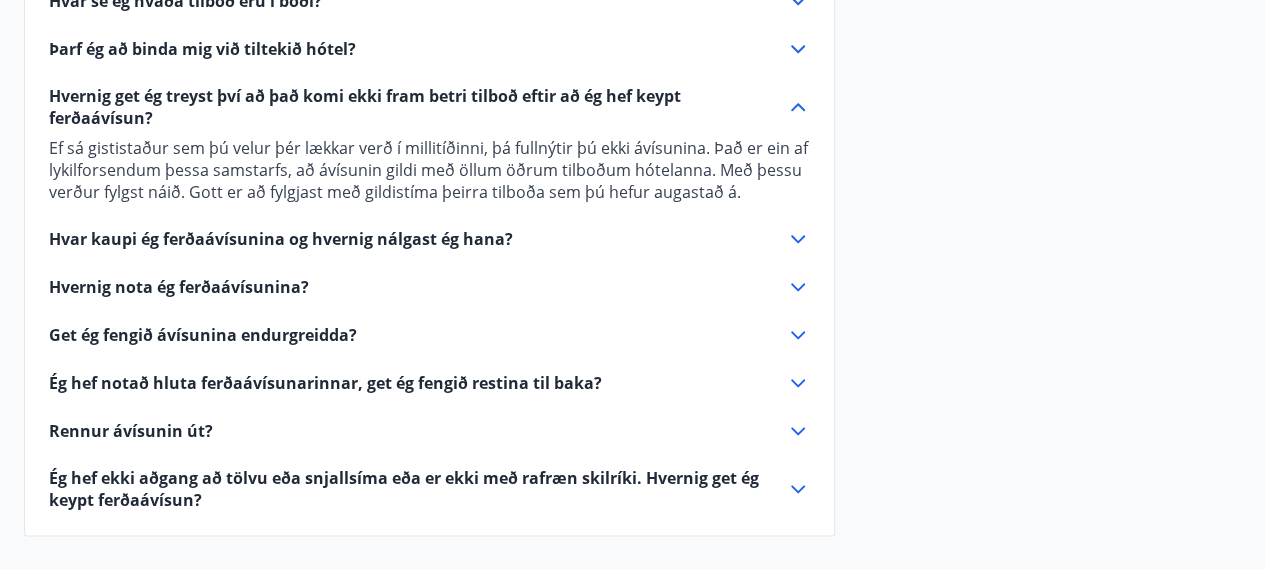 click on "Hvar kaupi ég ferðaávísunina og hvernig nálgast ég hana?" at bounding box center [281, 239] 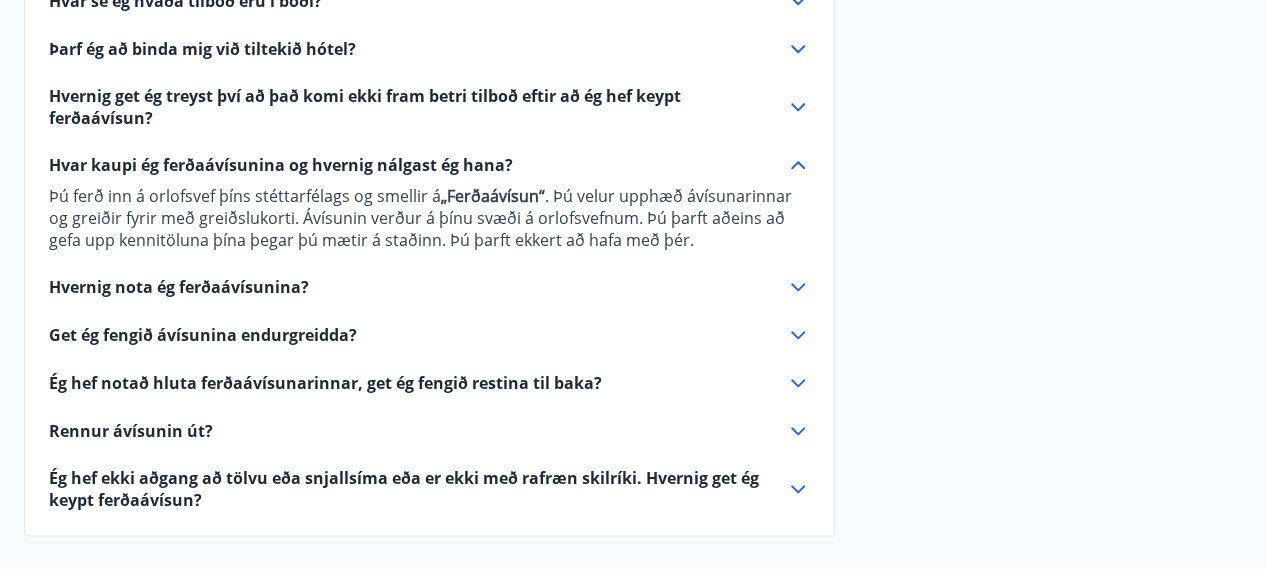 click on "Hvernig nota ég ferðaávísunina?" at bounding box center (179, 287) 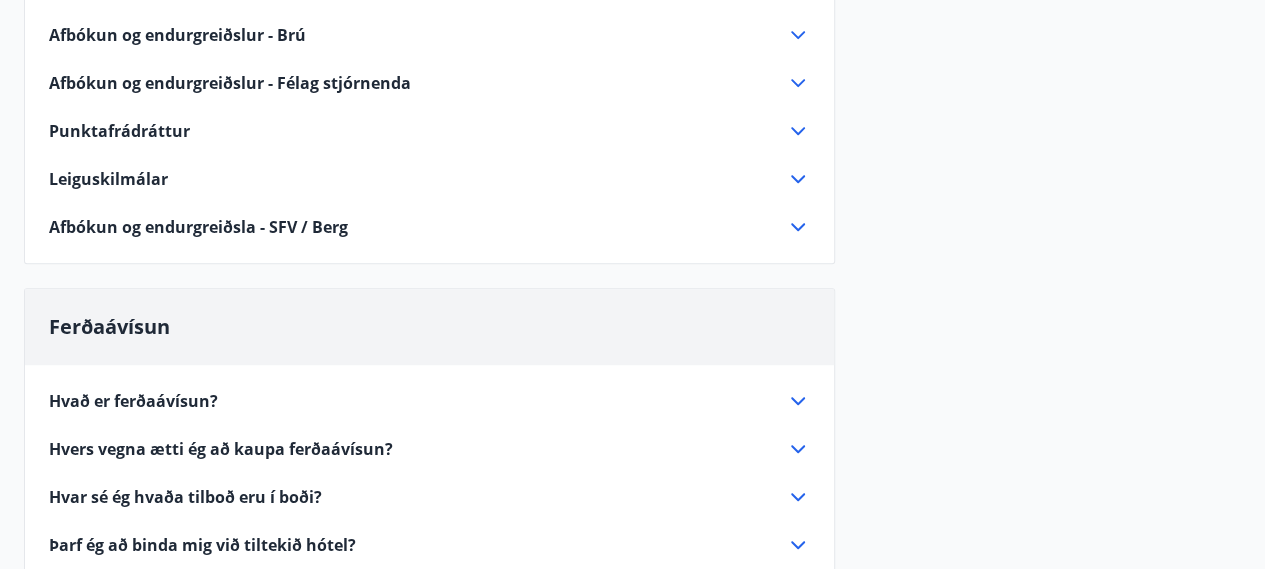 scroll, scrollTop: 0, scrollLeft: 0, axis: both 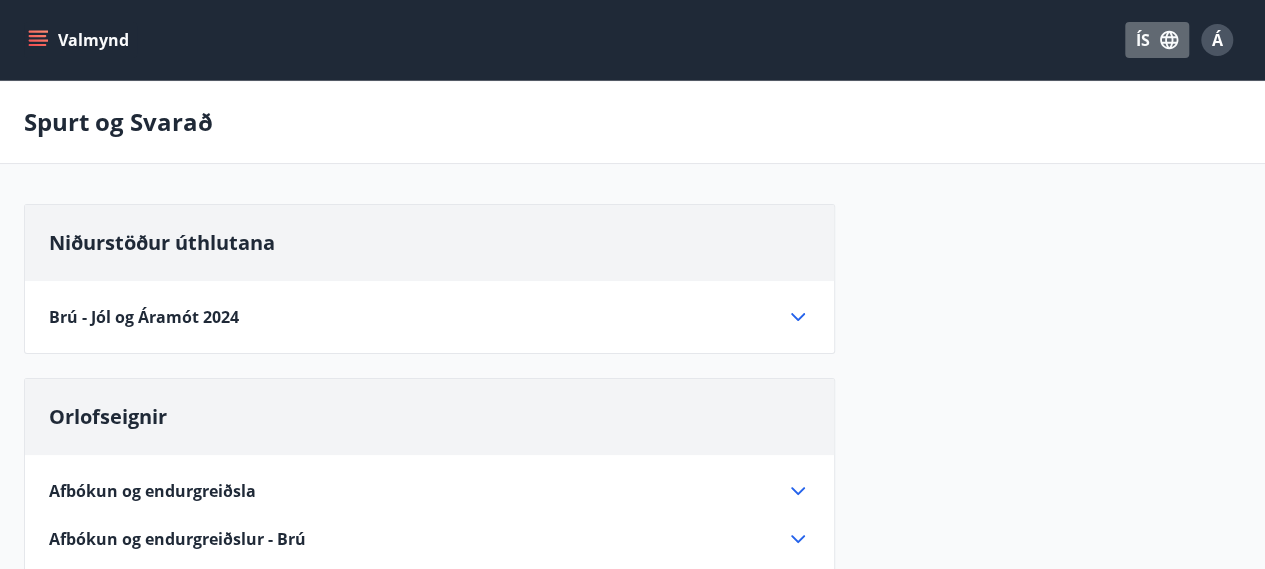 click 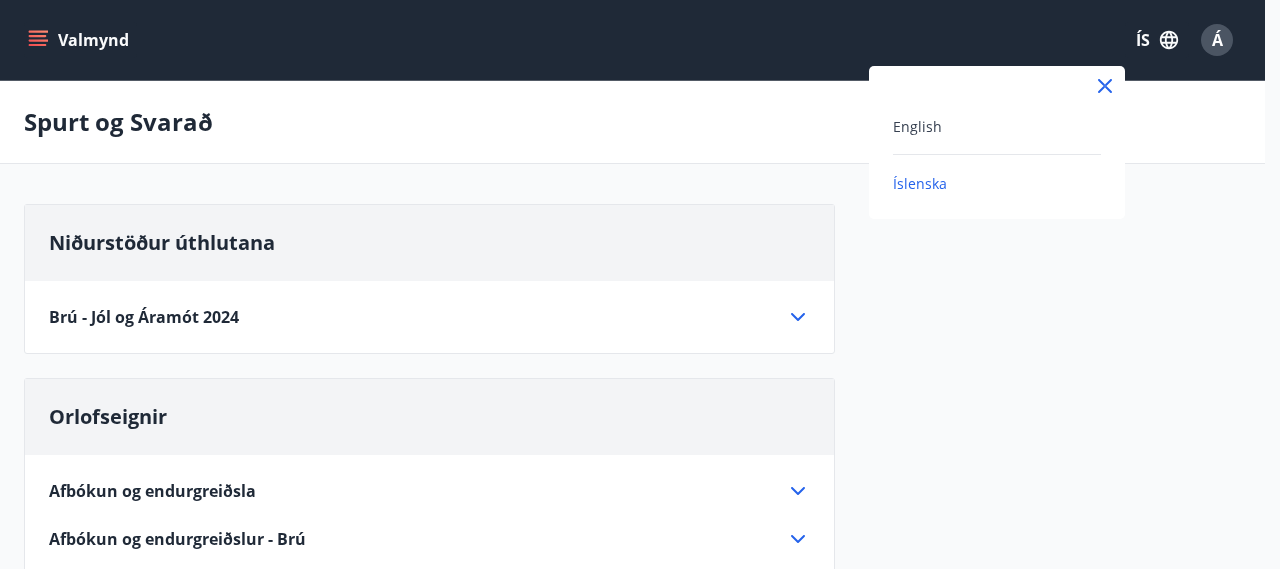 click at bounding box center [640, 284] 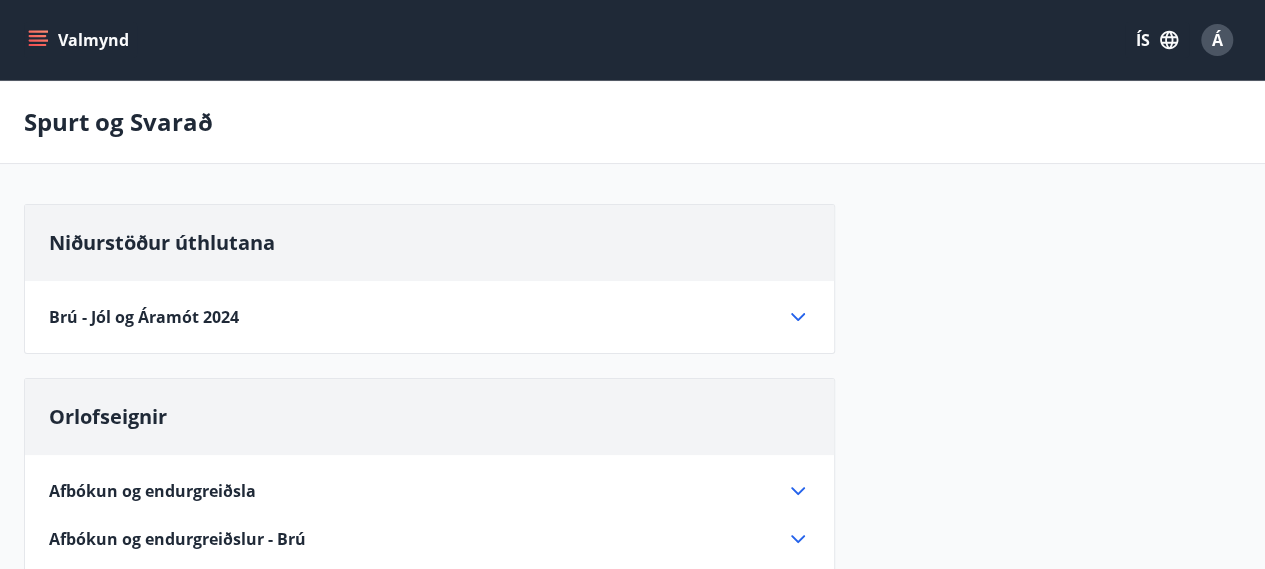 click on "Á" at bounding box center (1217, 40) 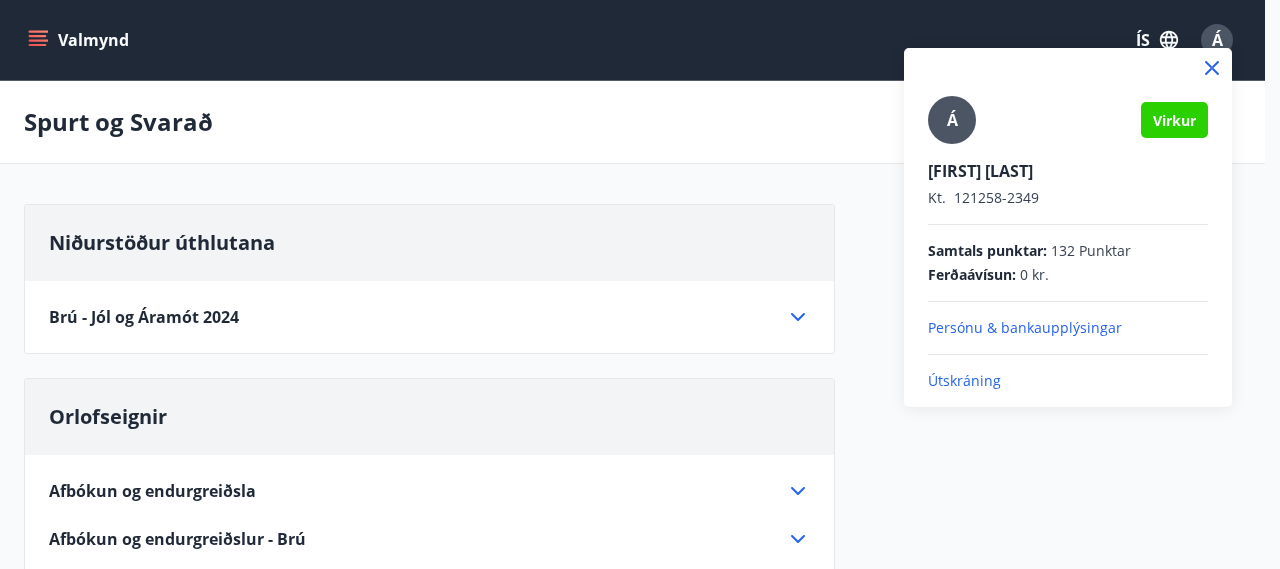 click at bounding box center (640, 284) 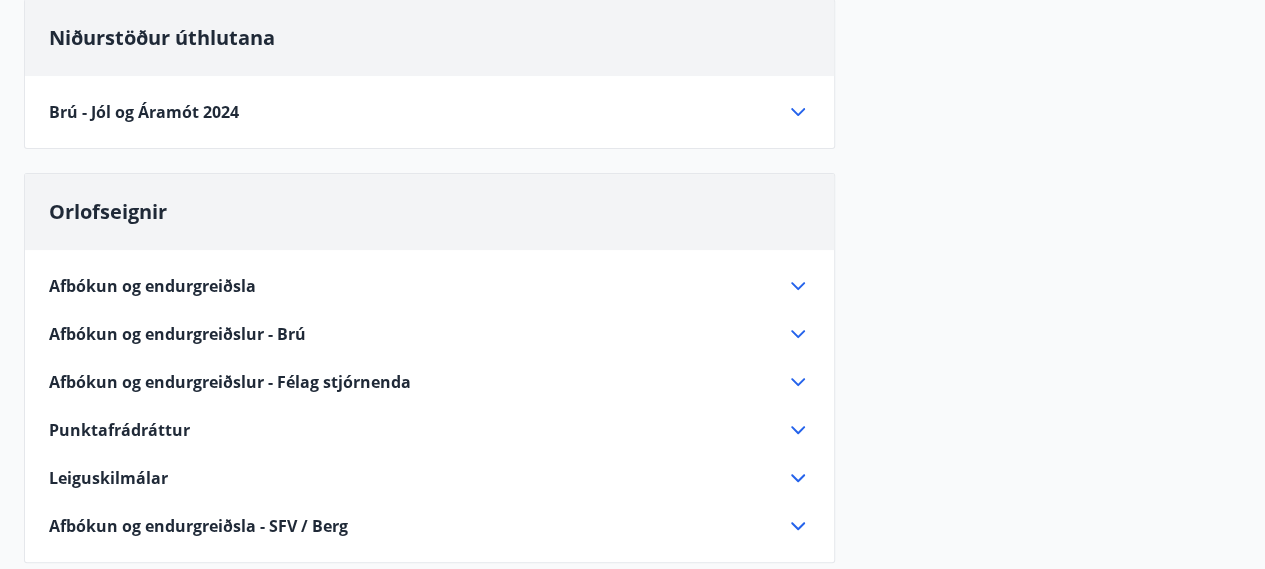 scroll, scrollTop: 600, scrollLeft: 0, axis: vertical 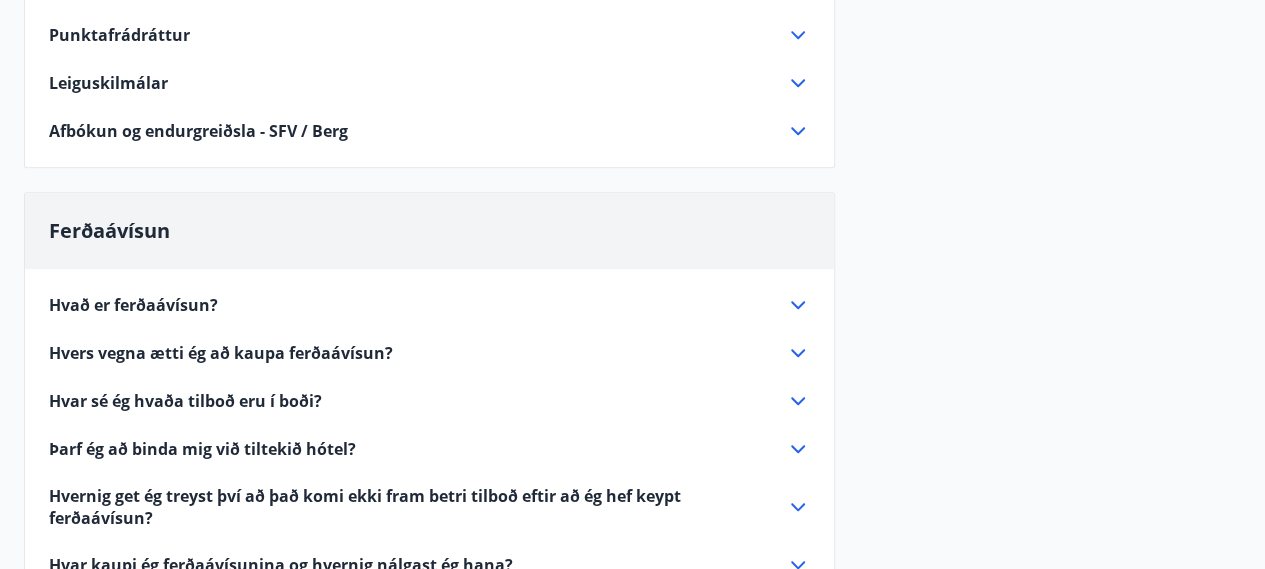 click on "Hvað er ferðaávísun?" at bounding box center [133, 305] 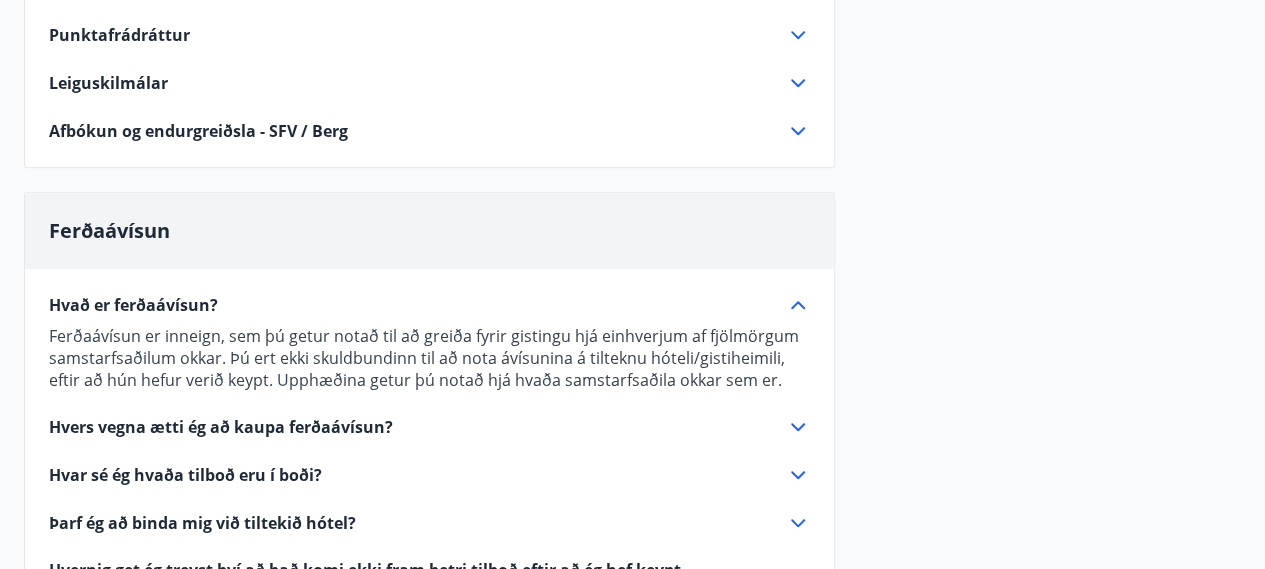 click on "Hvers vegna ætti ég að kaupa ferðaávísun?" at bounding box center (221, 427) 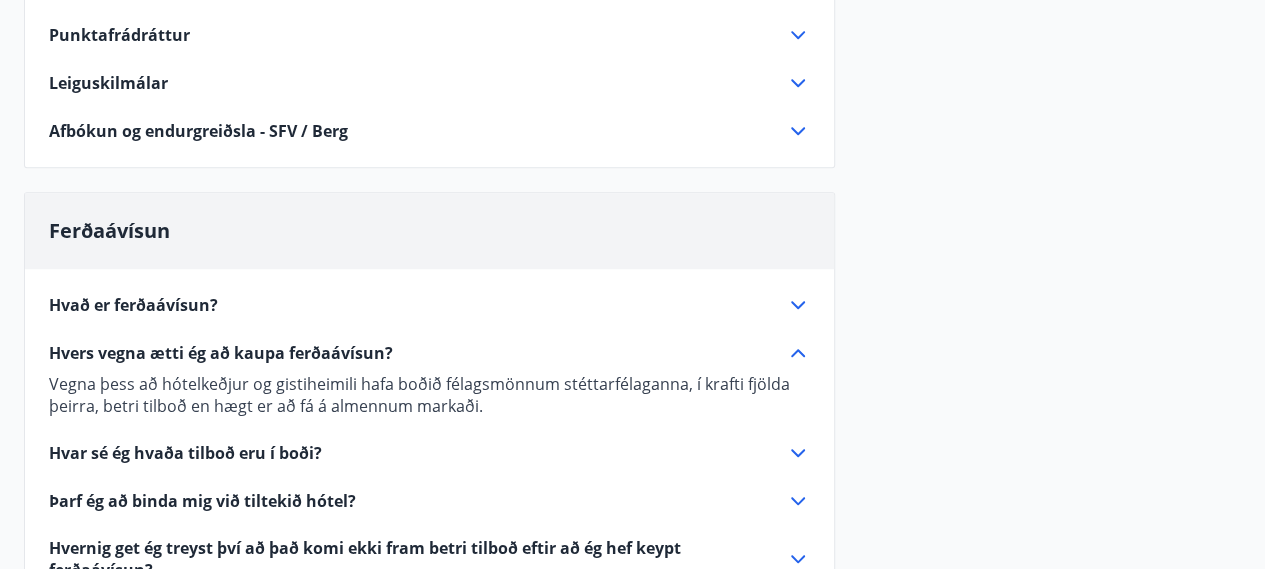 click on "Hvar sé ég hvaða tilboð eru í boði?" at bounding box center [185, 453] 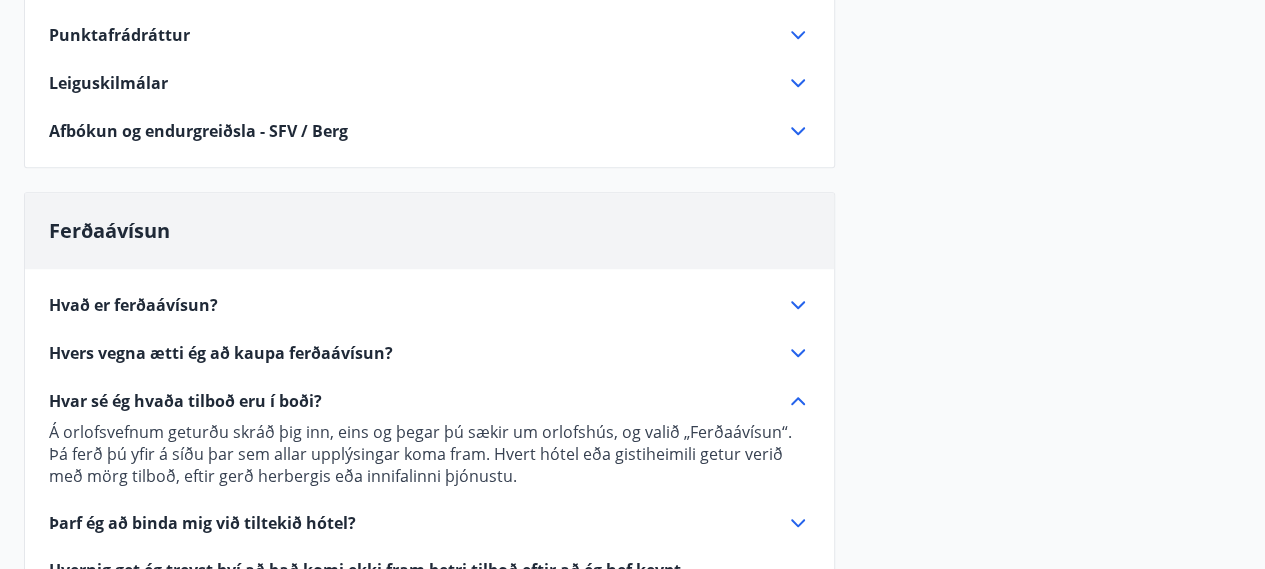 scroll, scrollTop: 800, scrollLeft: 0, axis: vertical 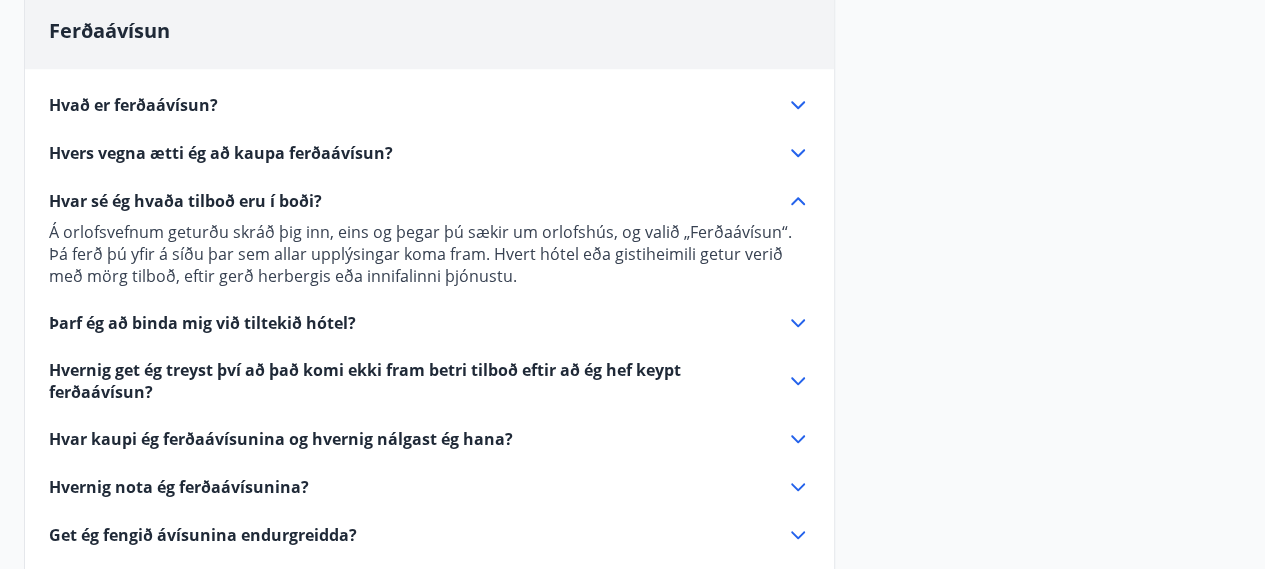 click on "Hvar kaupi ég ferðaávísunina og hvernig nálgast ég hana?" at bounding box center (281, 439) 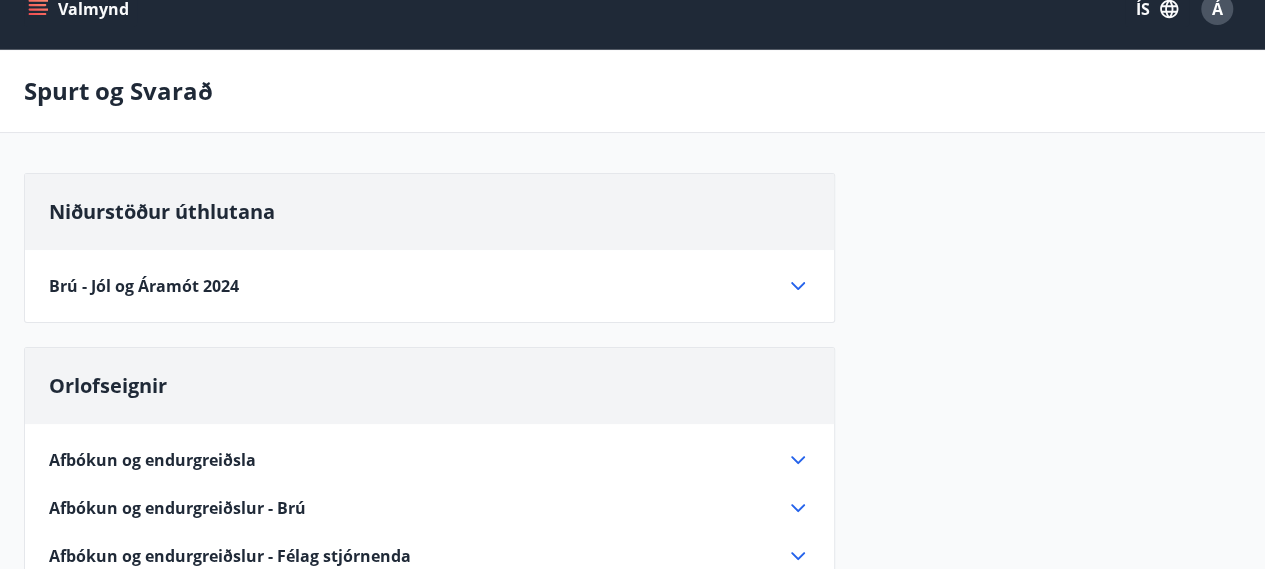 scroll, scrollTop: 0, scrollLeft: 0, axis: both 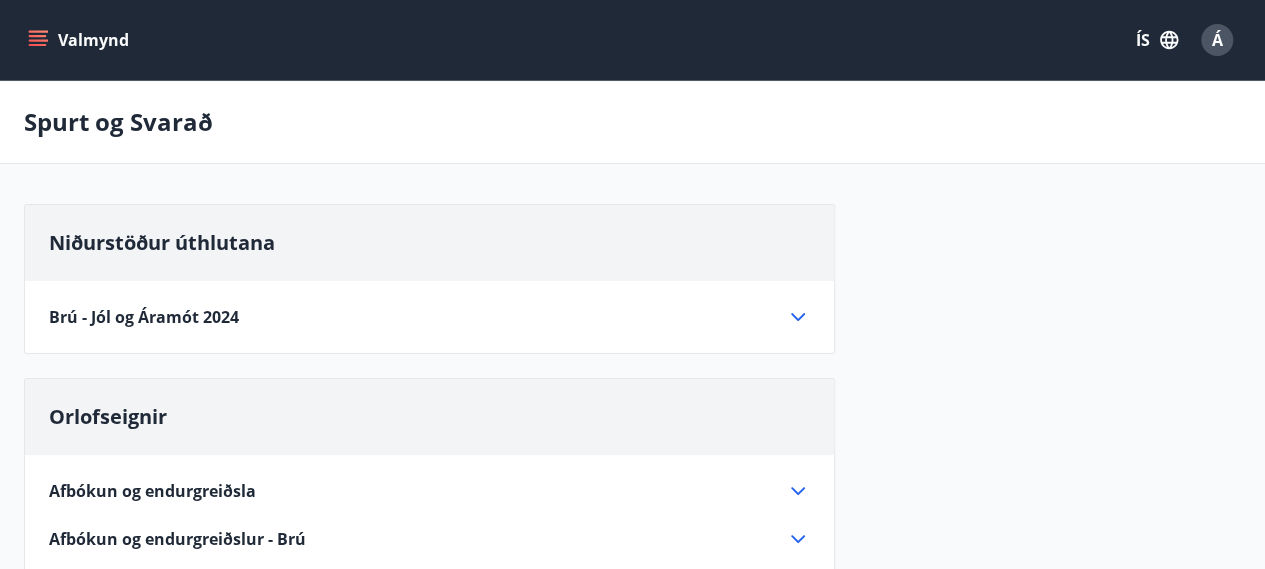 click on "Valmynd" at bounding box center [80, 40] 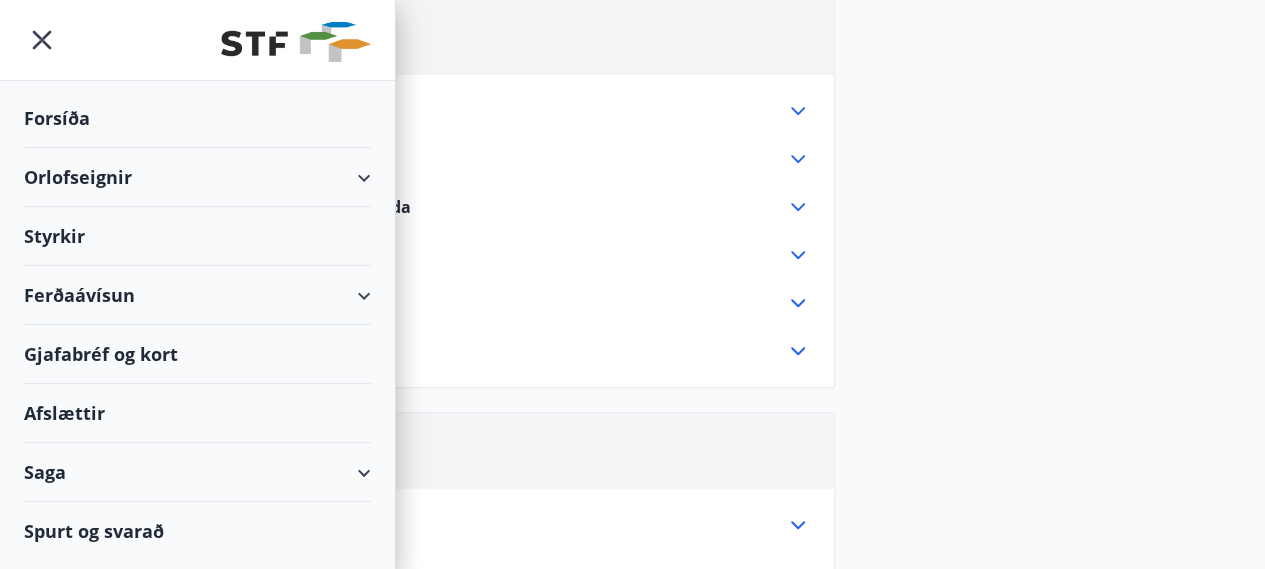 scroll, scrollTop: 400, scrollLeft: 0, axis: vertical 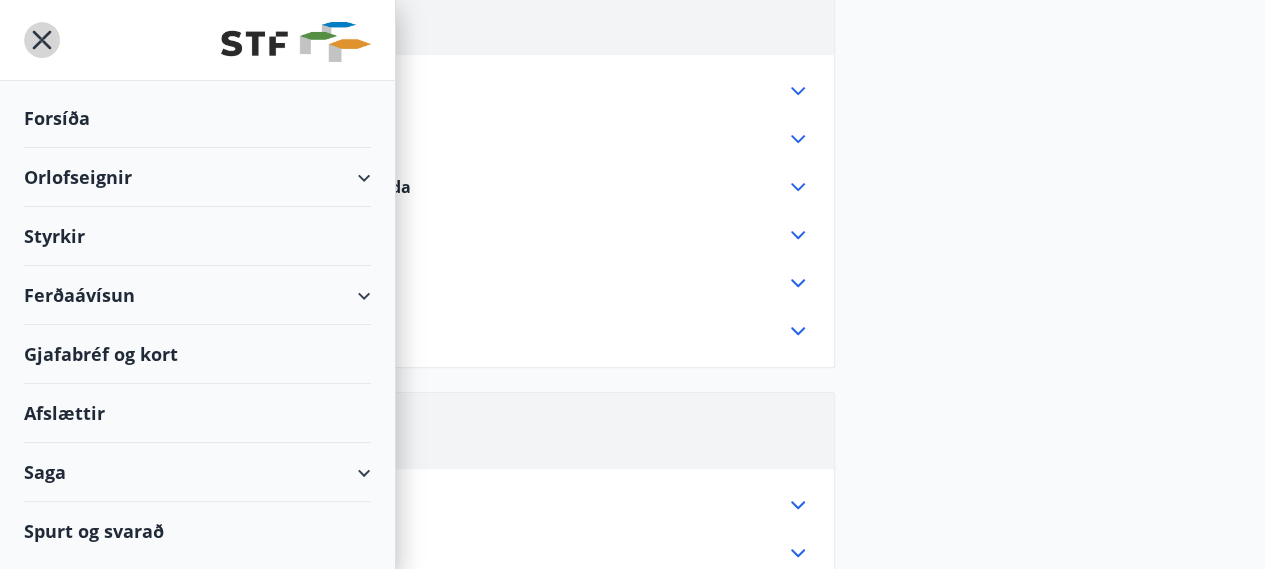 click 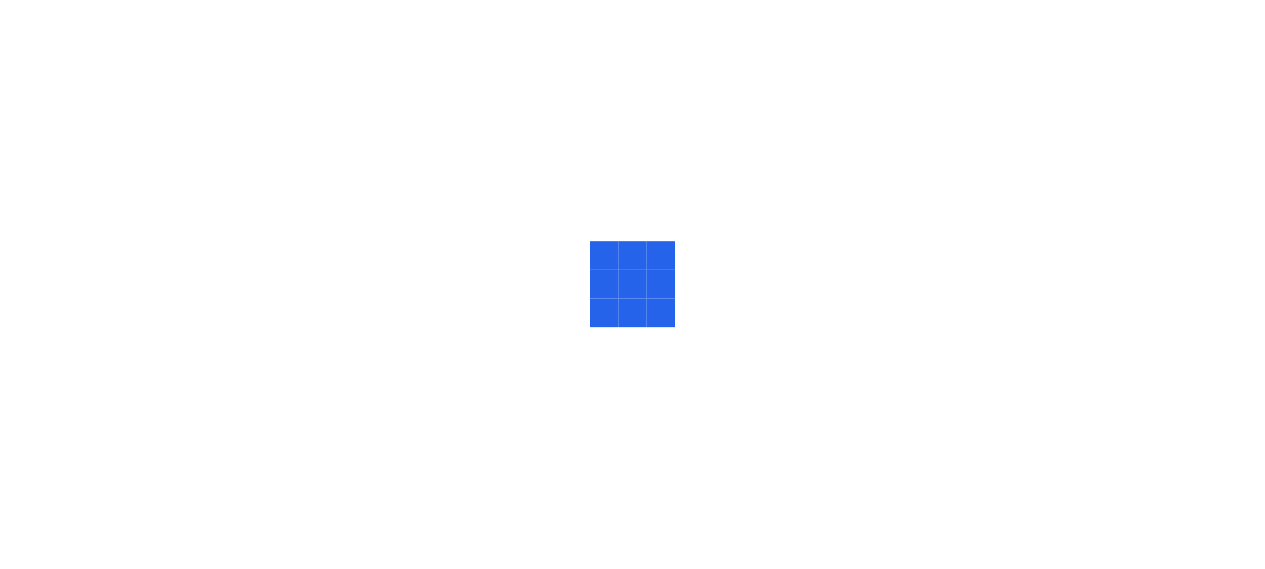 scroll, scrollTop: 0, scrollLeft: 0, axis: both 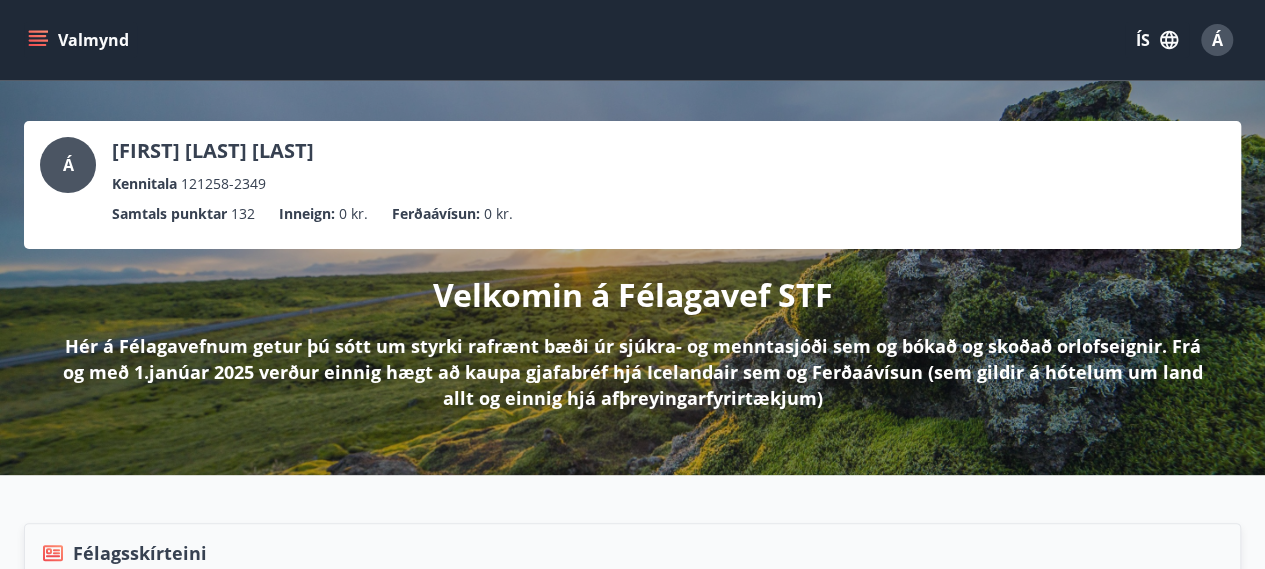 click 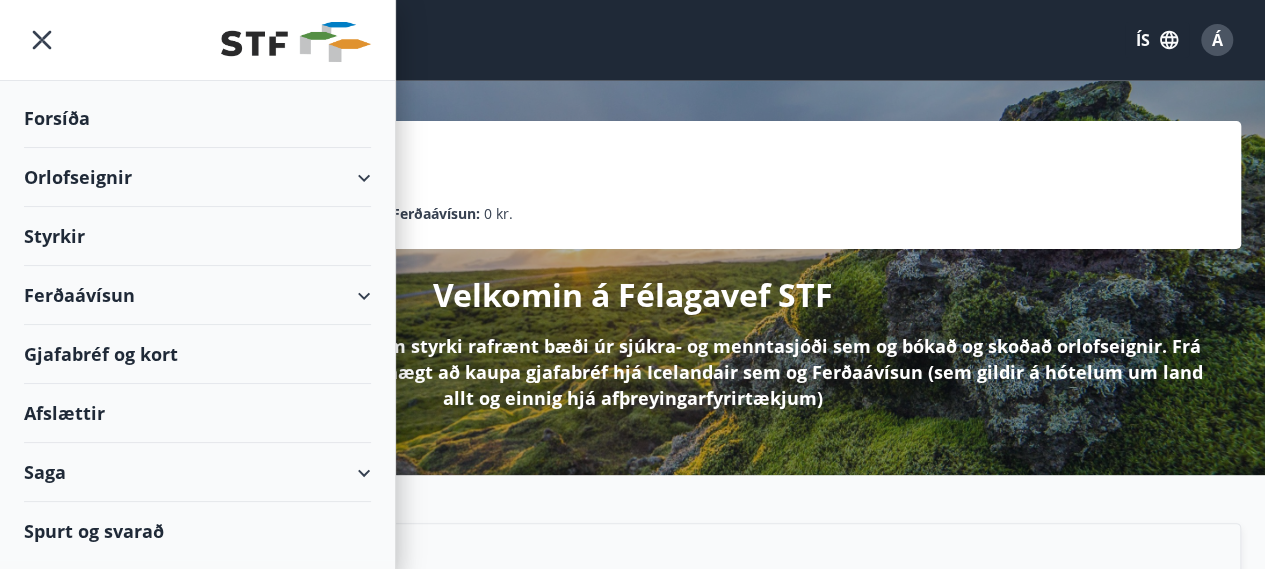 click on "Ferðaávísun" at bounding box center [197, 295] 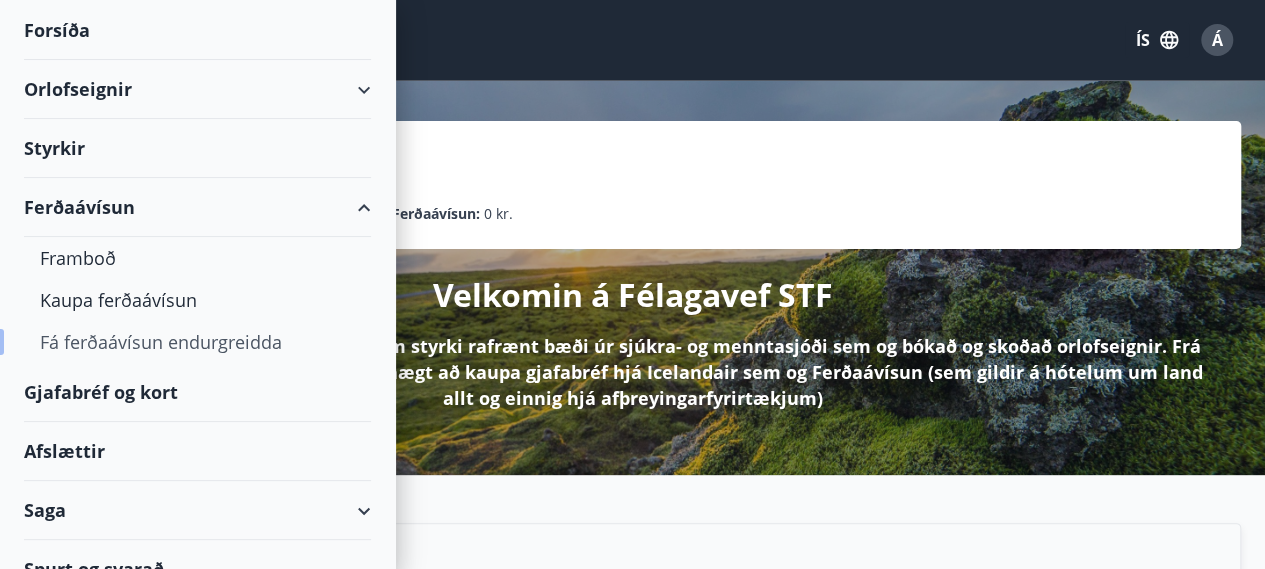 scroll, scrollTop: 114, scrollLeft: 0, axis: vertical 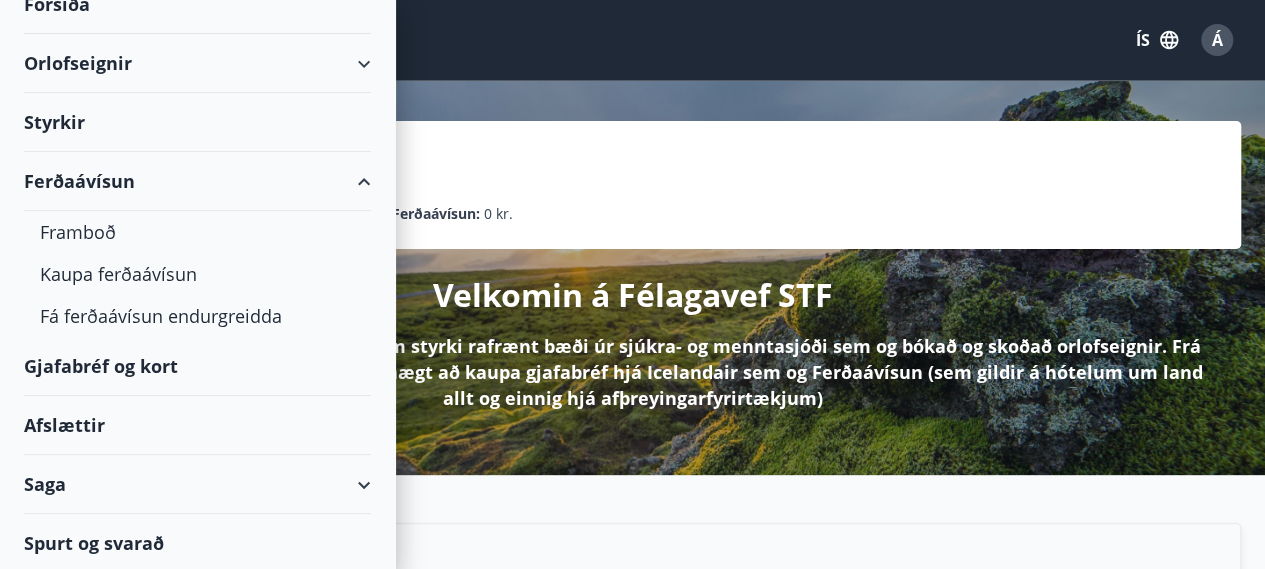 click on "Gjafabréf og kort" at bounding box center [197, 366] 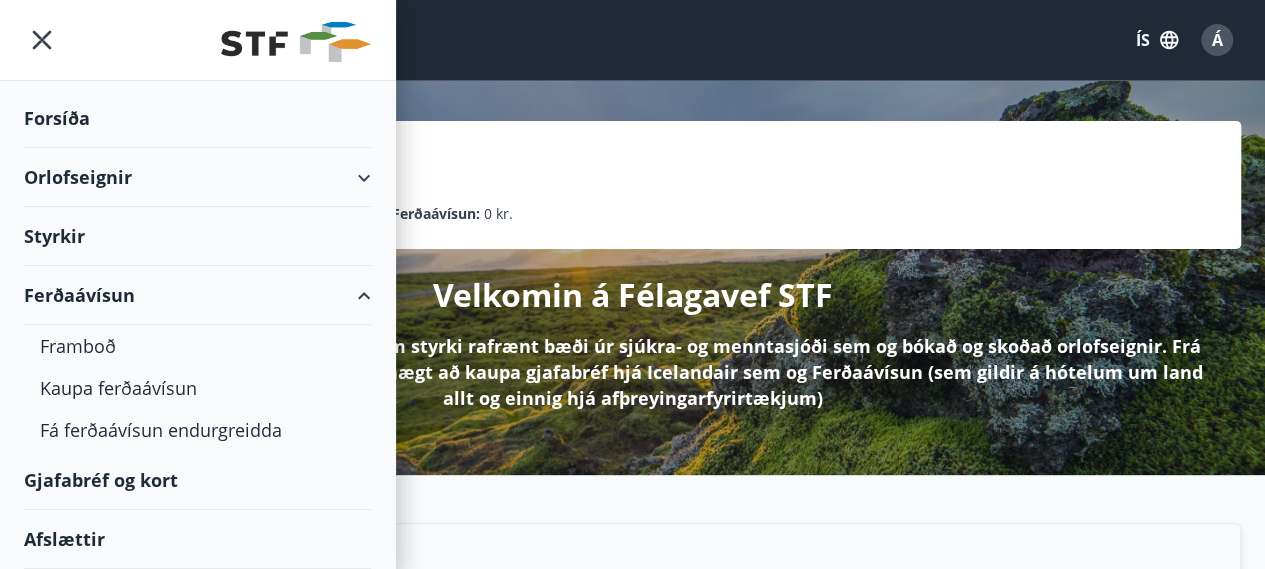 click 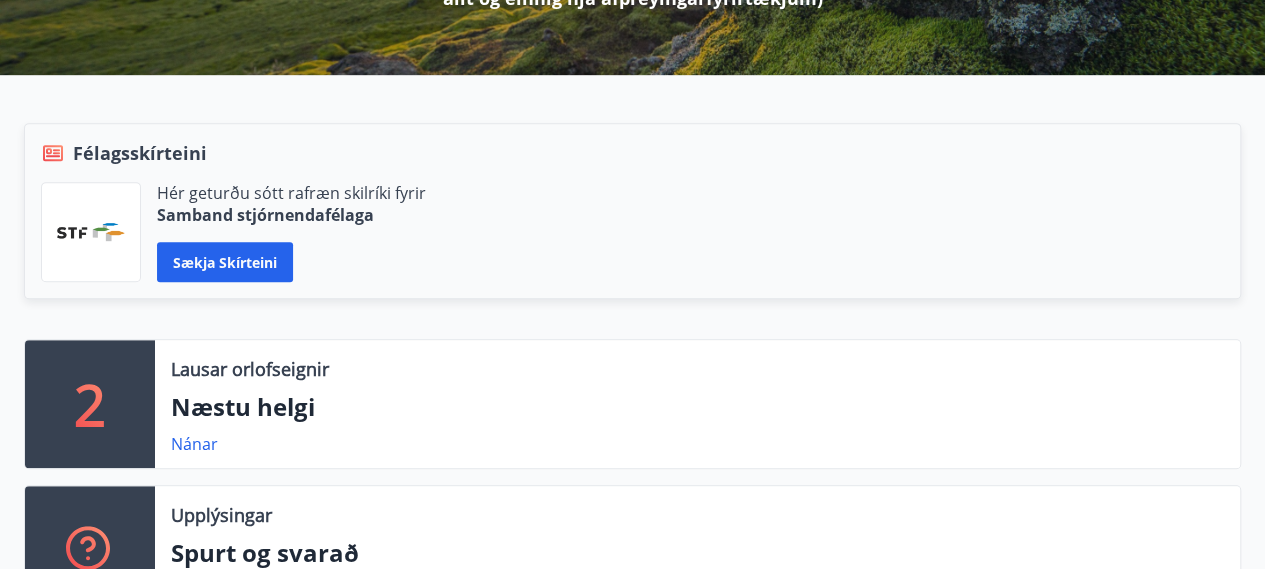 scroll, scrollTop: 0, scrollLeft: 0, axis: both 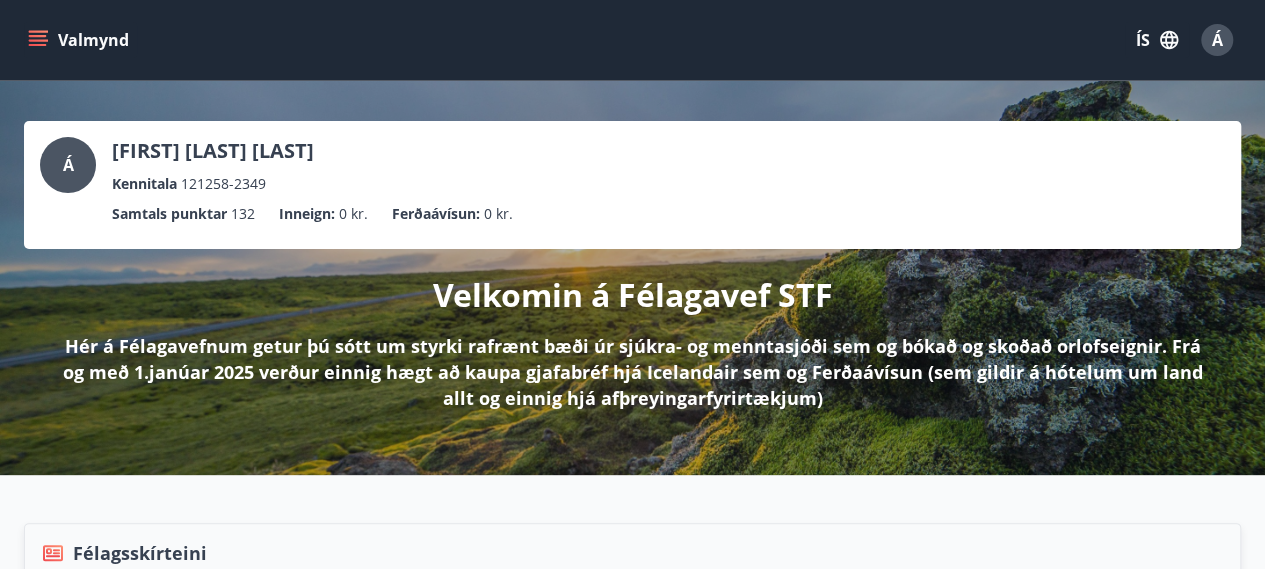 click on "Á" at bounding box center (68, 165) 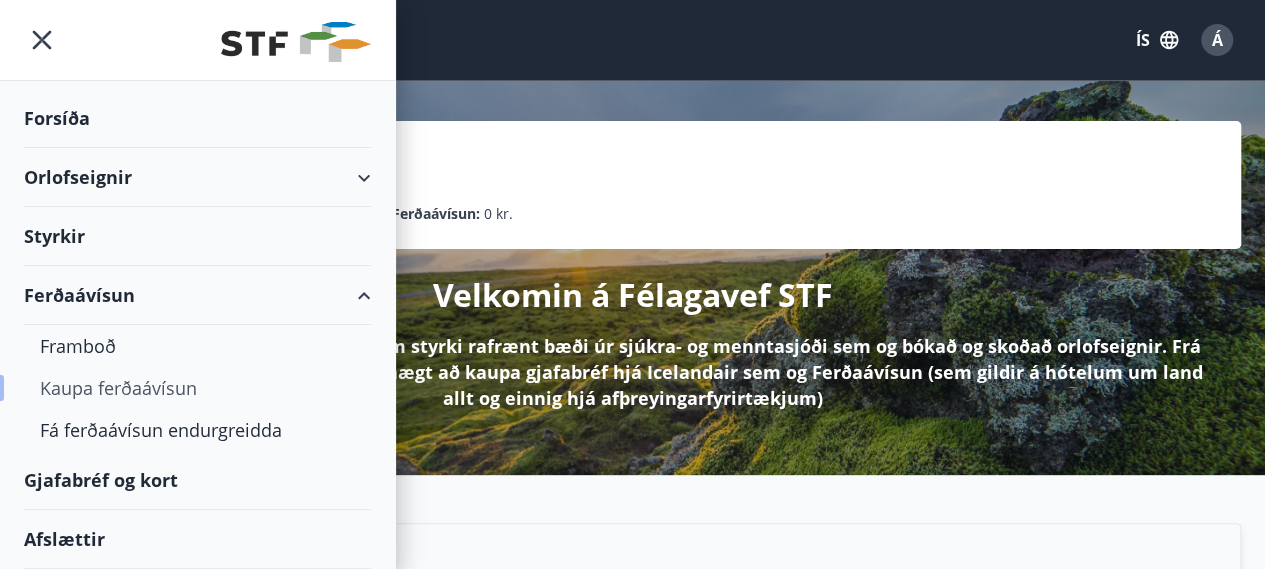 click on "Kaupa ferðaávísun" at bounding box center (197, 388) 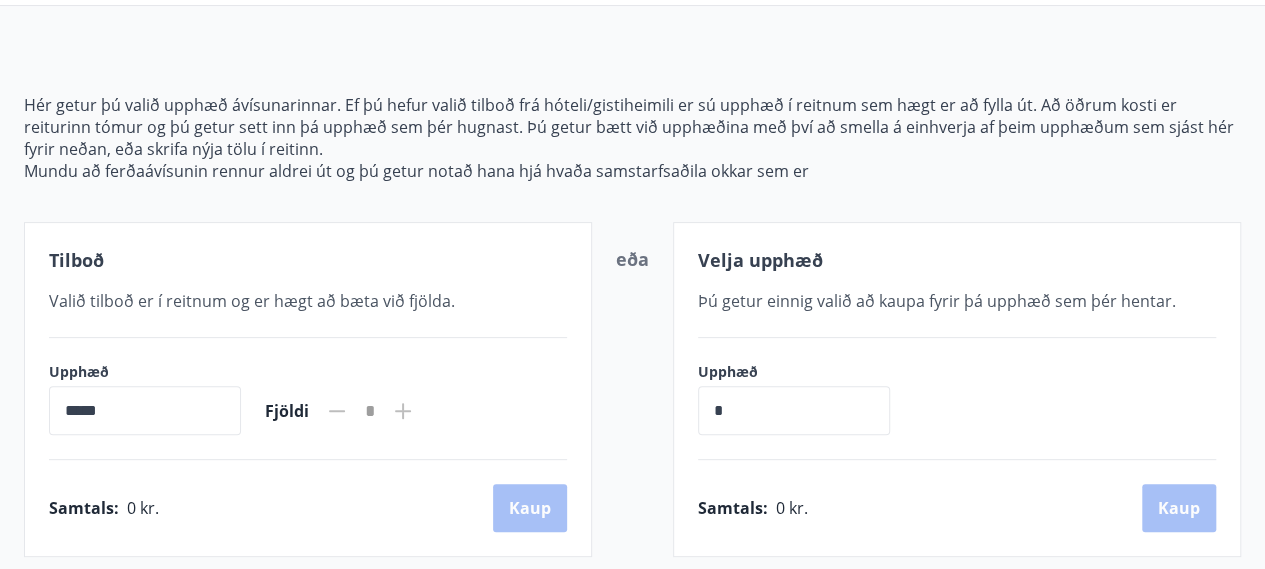 scroll, scrollTop: 200, scrollLeft: 0, axis: vertical 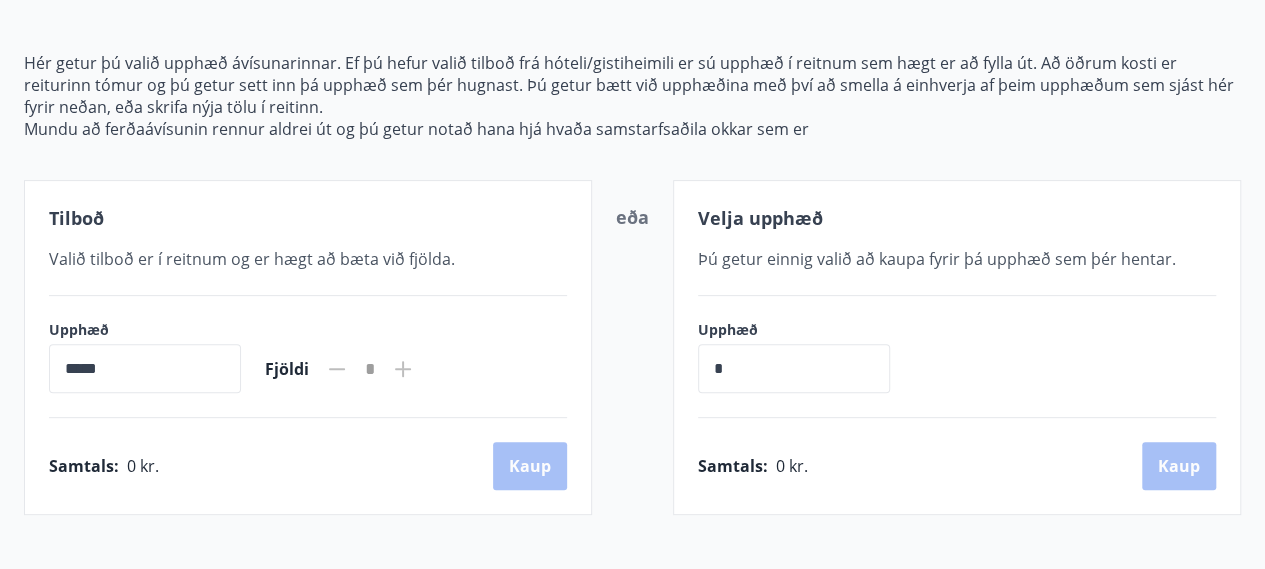click on "*" at bounding box center [794, 368] 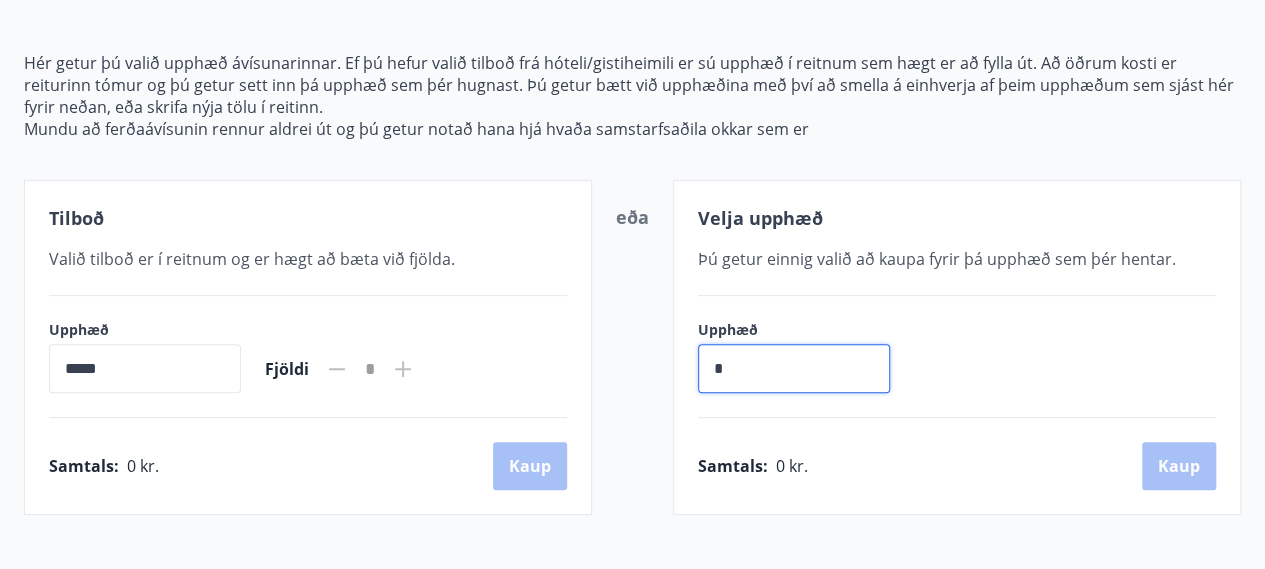 drag, startPoint x: 751, startPoint y: 367, endPoint x: 694, endPoint y: 375, distance: 57.558666 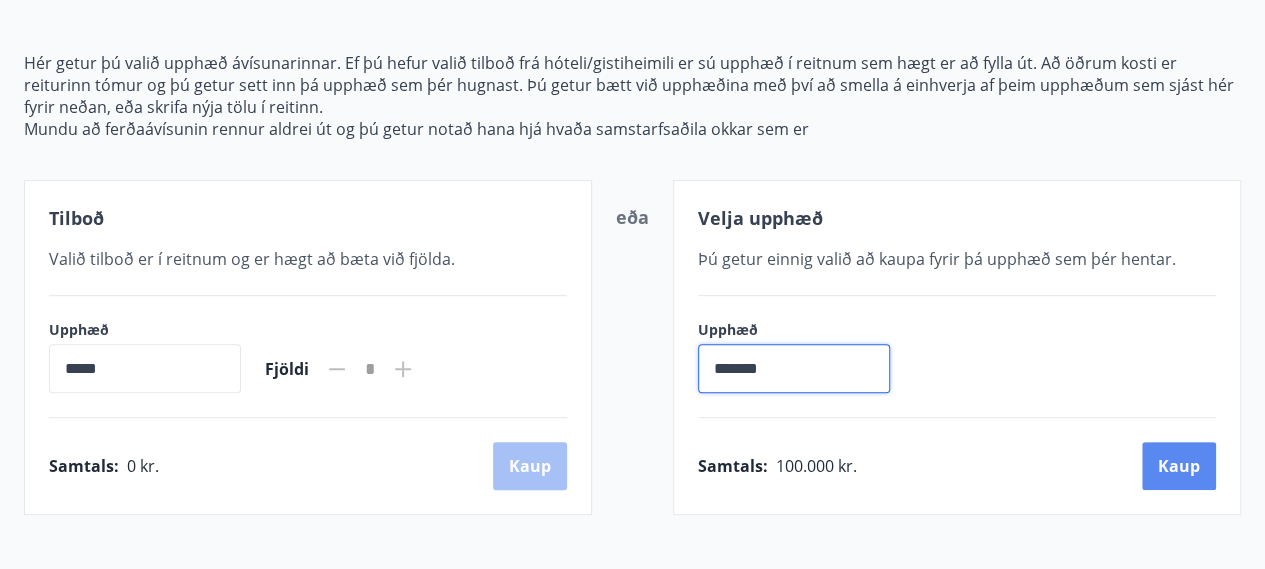 type on "*******" 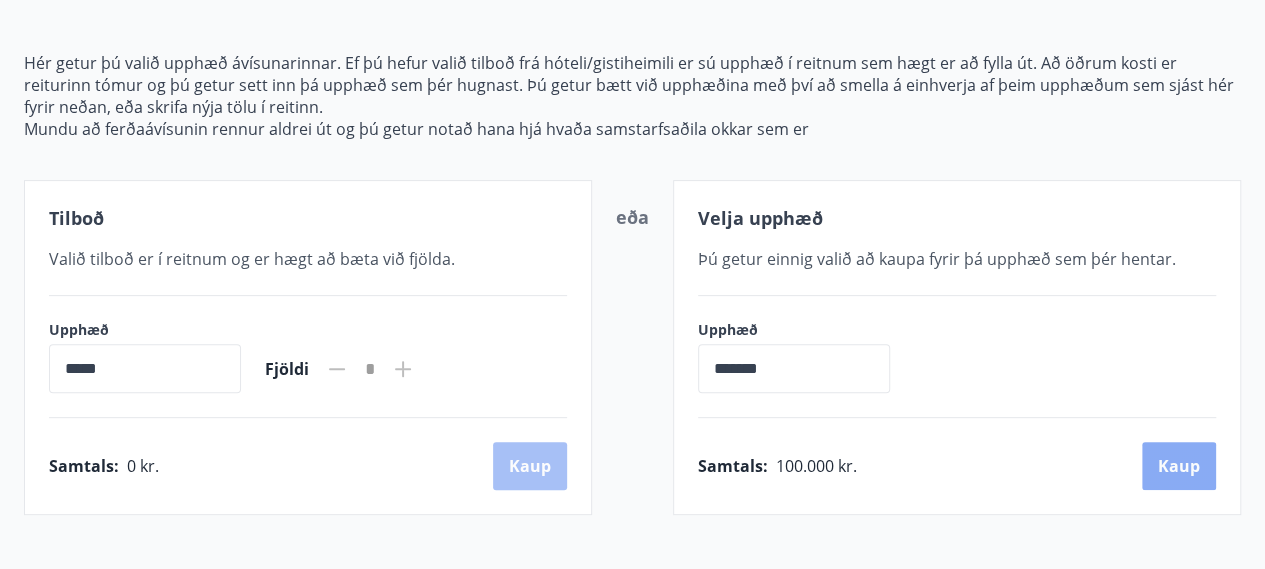 click on "Kaup" at bounding box center (1179, 466) 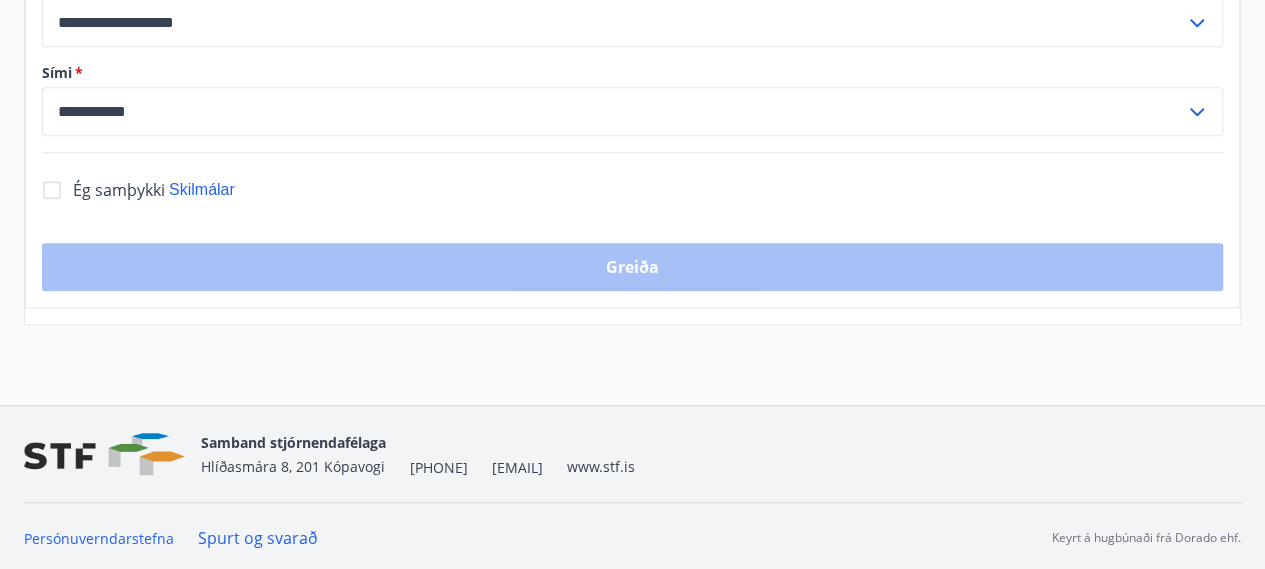 scroll, scrollTop: 278, scrollLeft: 0, axis: vertical 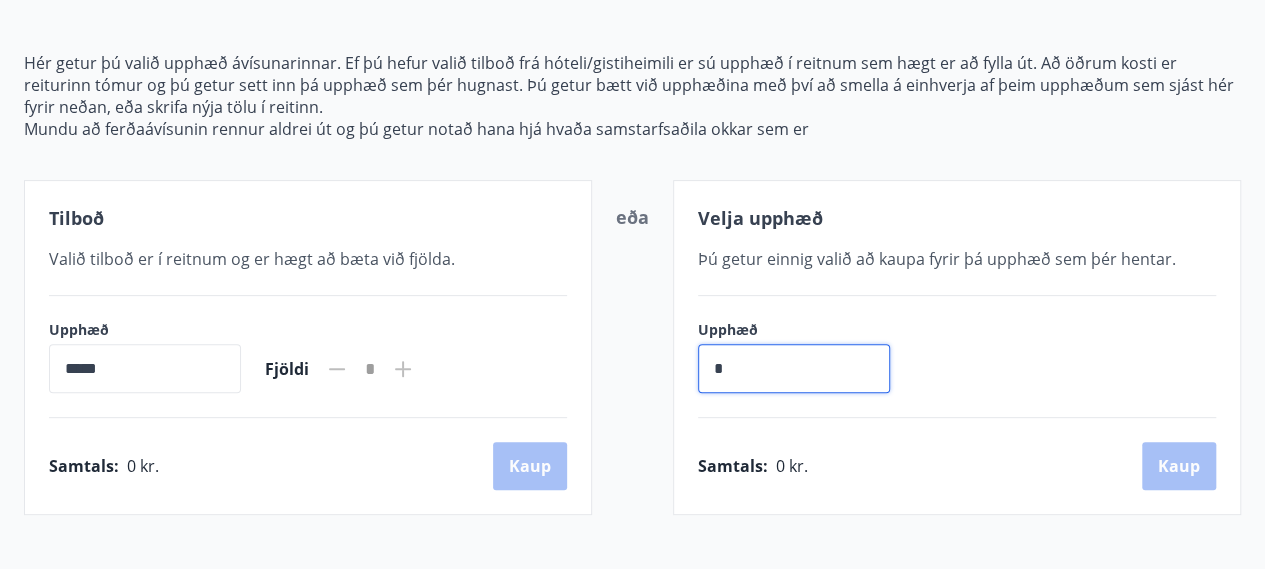 drag, startPoint x: 746, startPoint y: 367, endPoint x: 685, endPoint y: 371, distance: 61.13101 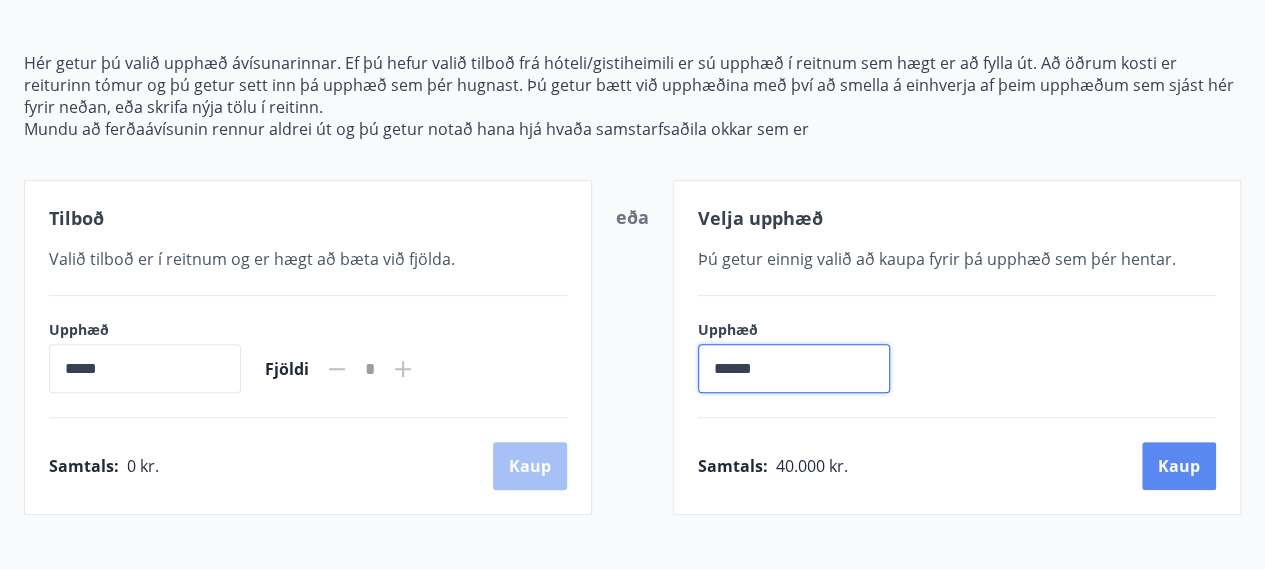 type on "******" 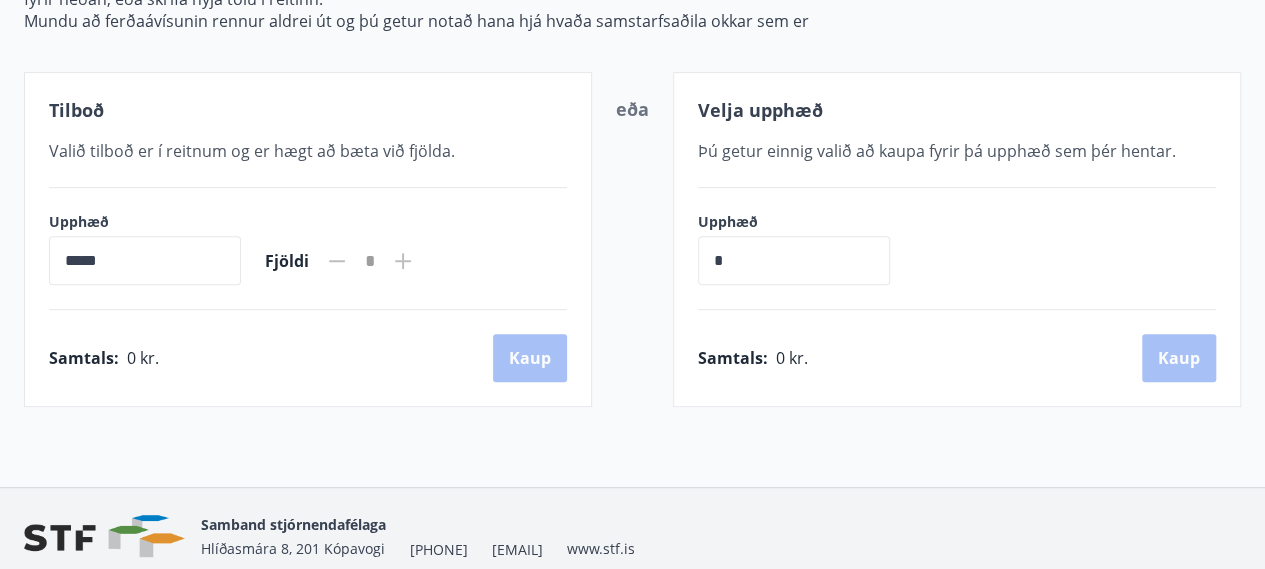 scroll, scrollTop: 391, scrollLeft: 0, axis: vertical 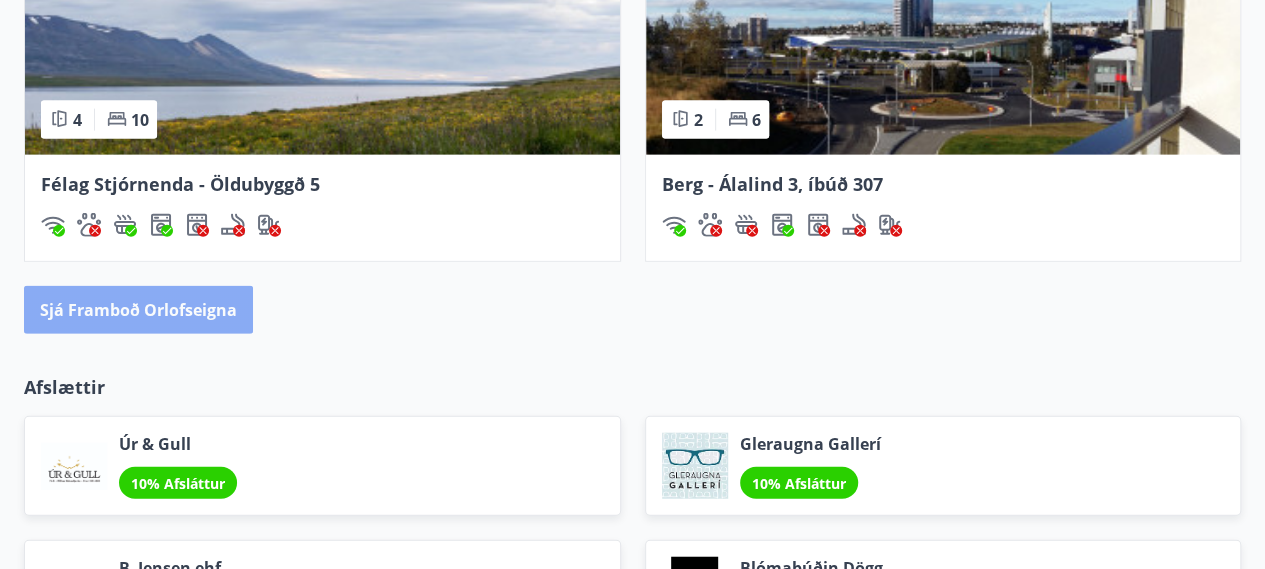 click on "Sjá framboð orlofseigna" at bounding box center [138, 310] 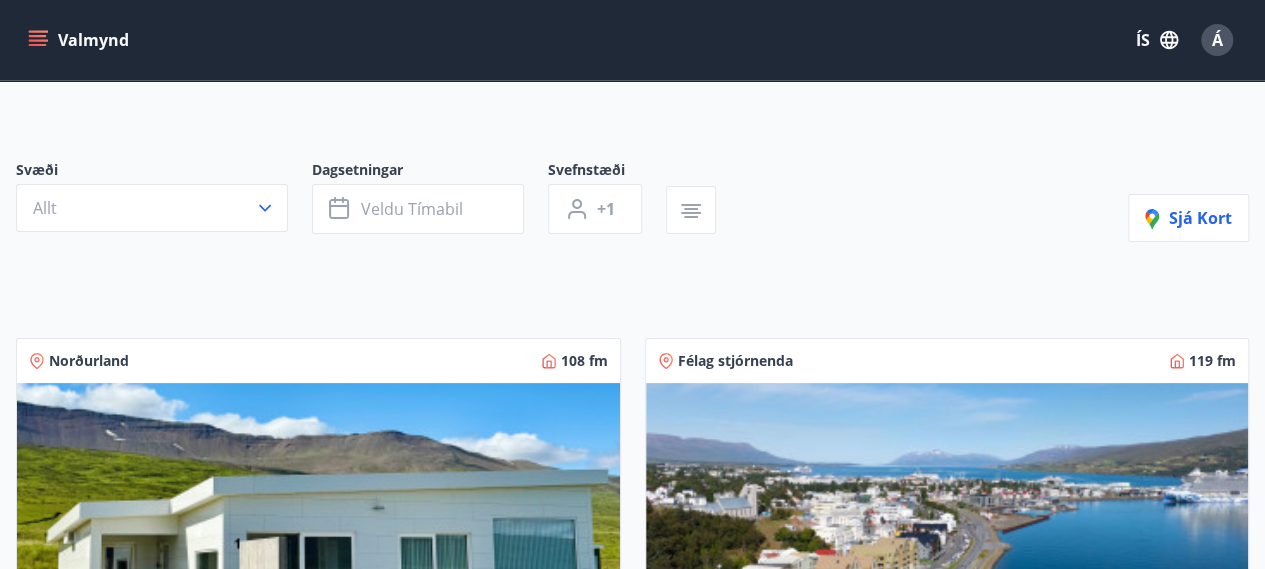 scroll, scrollTop: 0, scrollLeft: 0, axis: both 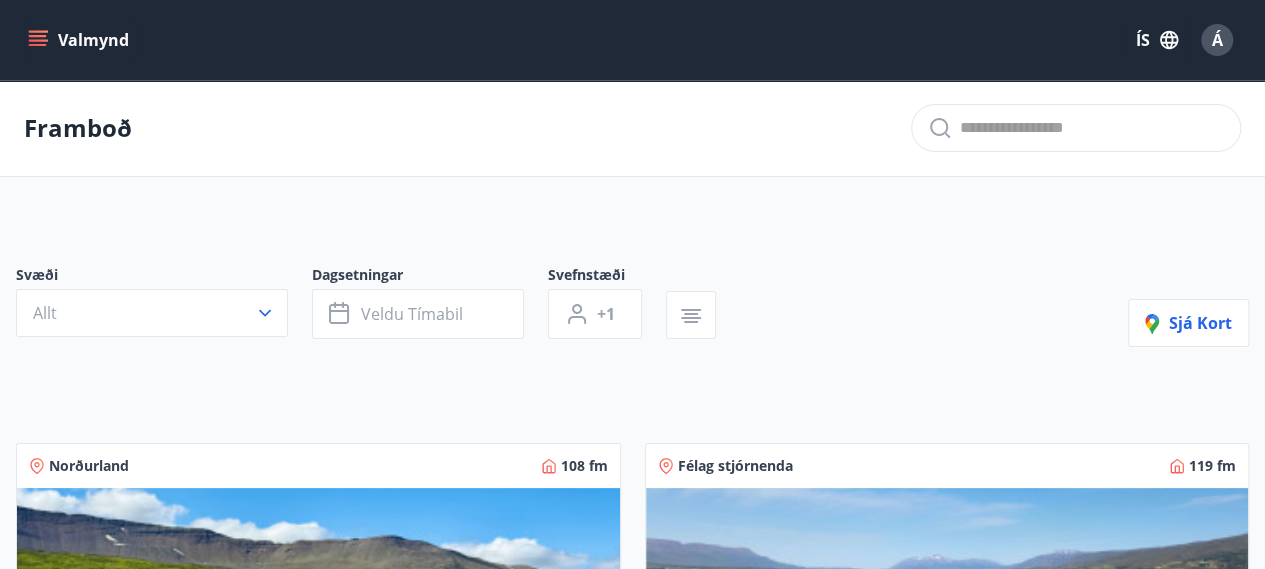 click on "Valmynd ÍS Á" at bounding box center [632, 40] 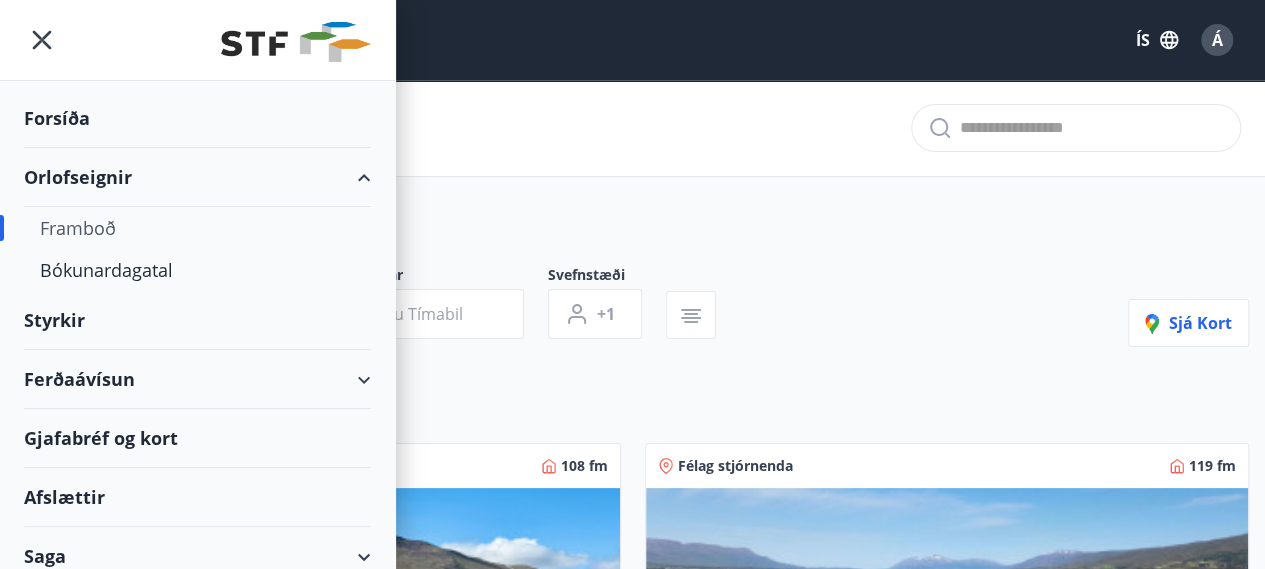 click on "Ferðaávísun" at bounding box center [197, 379] 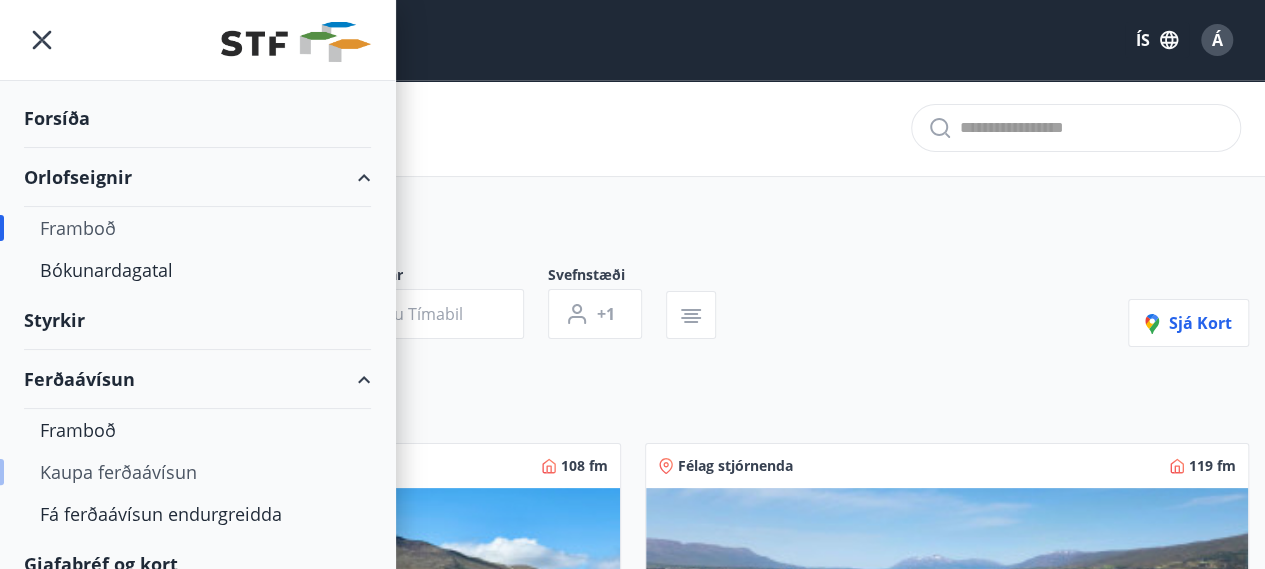 click on "Kaupa ferðaávísun" at bounding box center [197, 472] 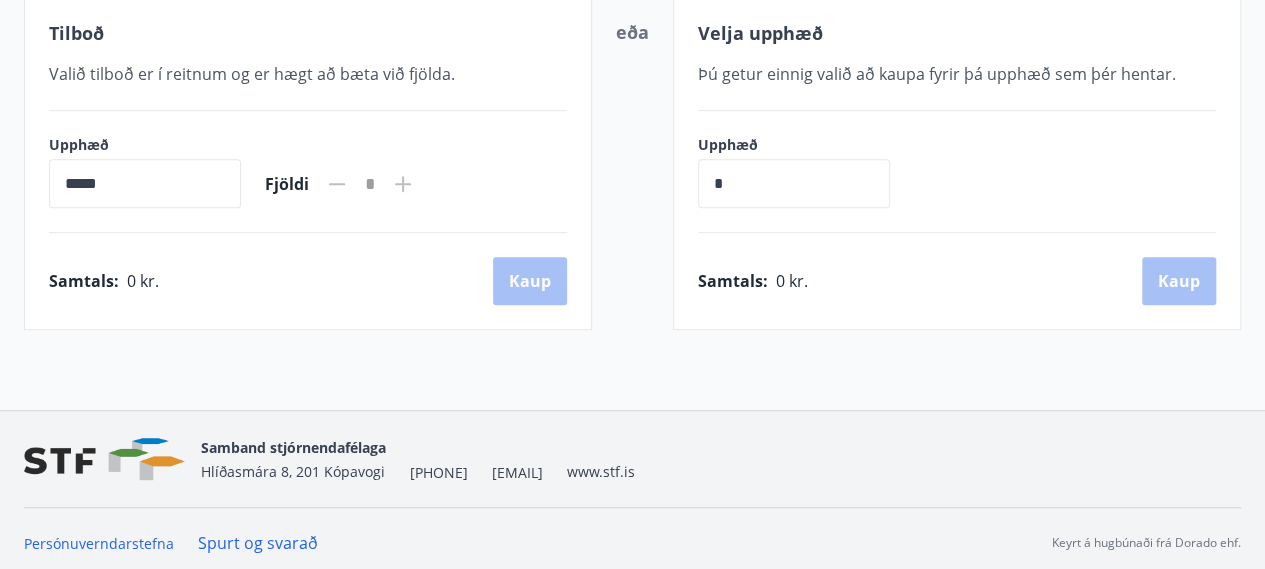 scroll, scrollTop: 391, scrollLeft: 0, axis: vertical 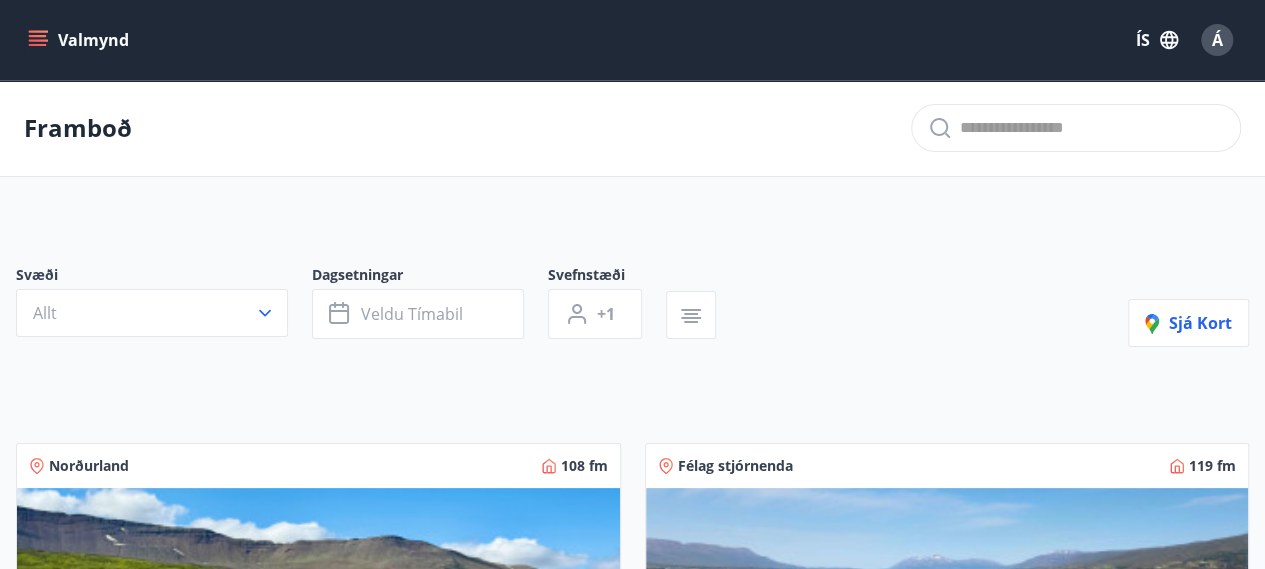 click 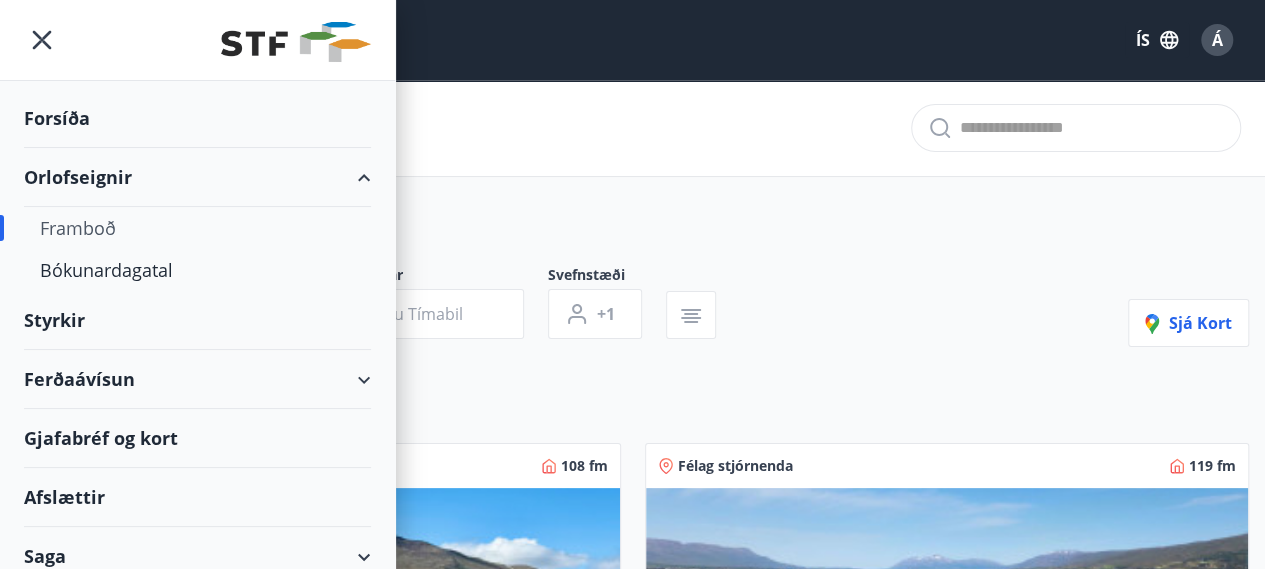 click on "Framboð" at bounding box center (197, 228) 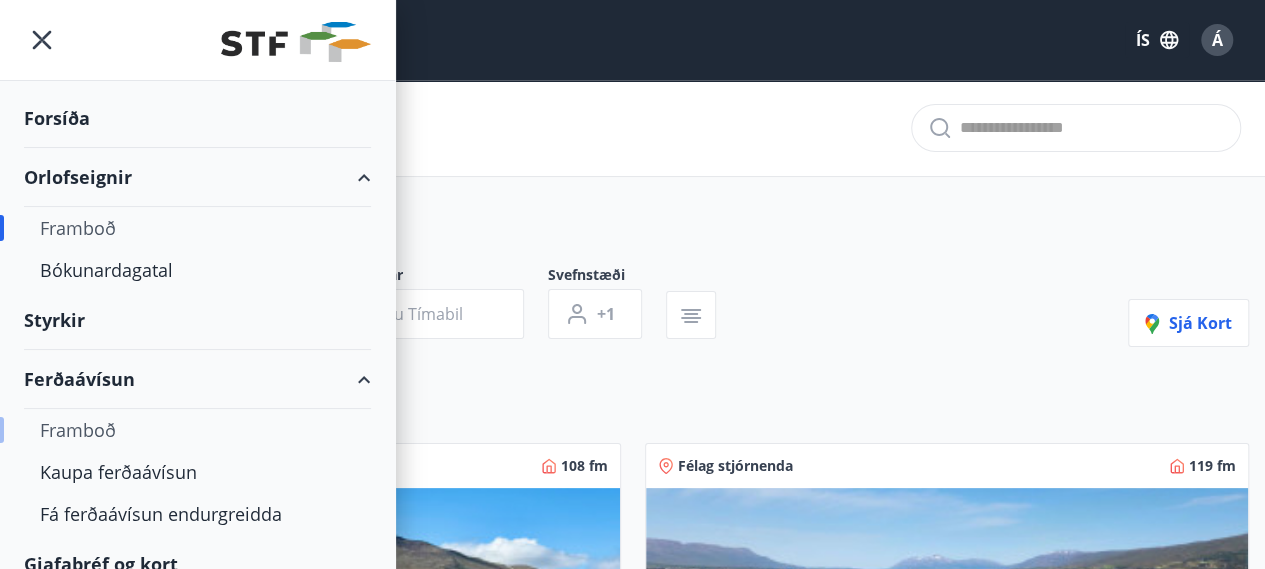 click on "Framboð" at bounding box center (197, 430) 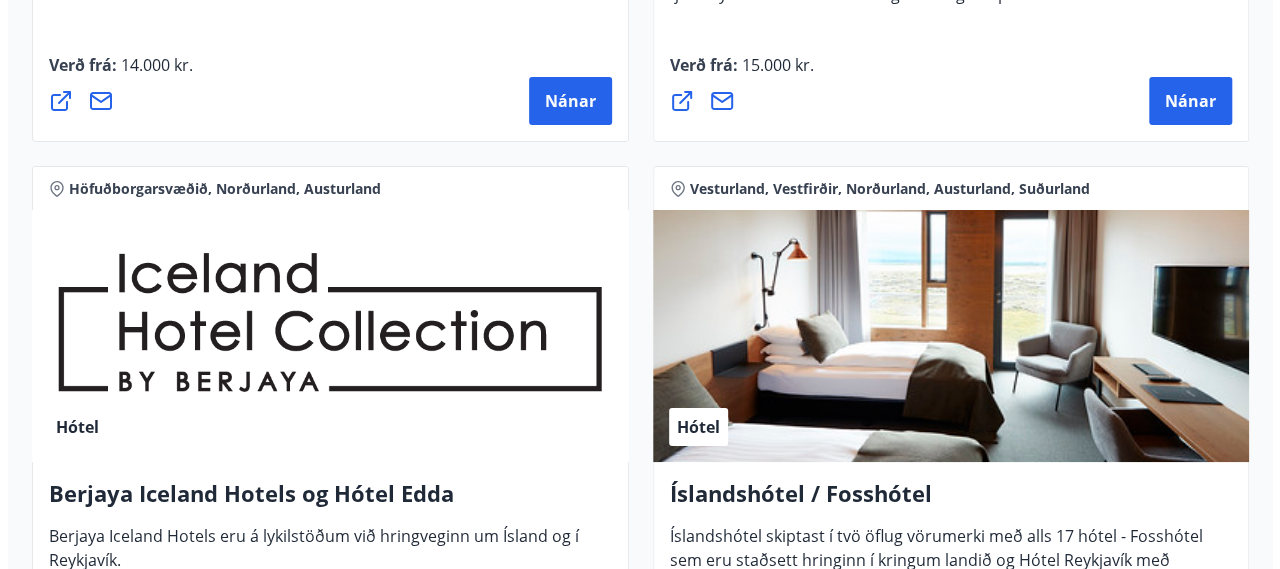 scroll, scrollTop: 3800, scrollLeft: 0, axis: vertical 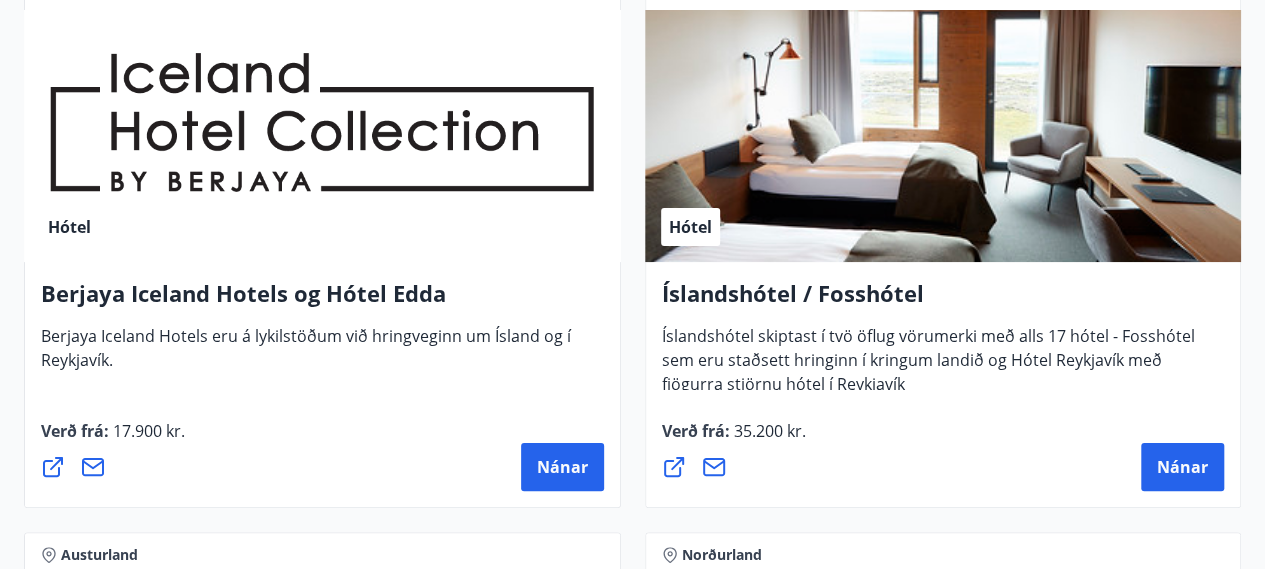 click on "Hótel" at bounding box center (322, 136) 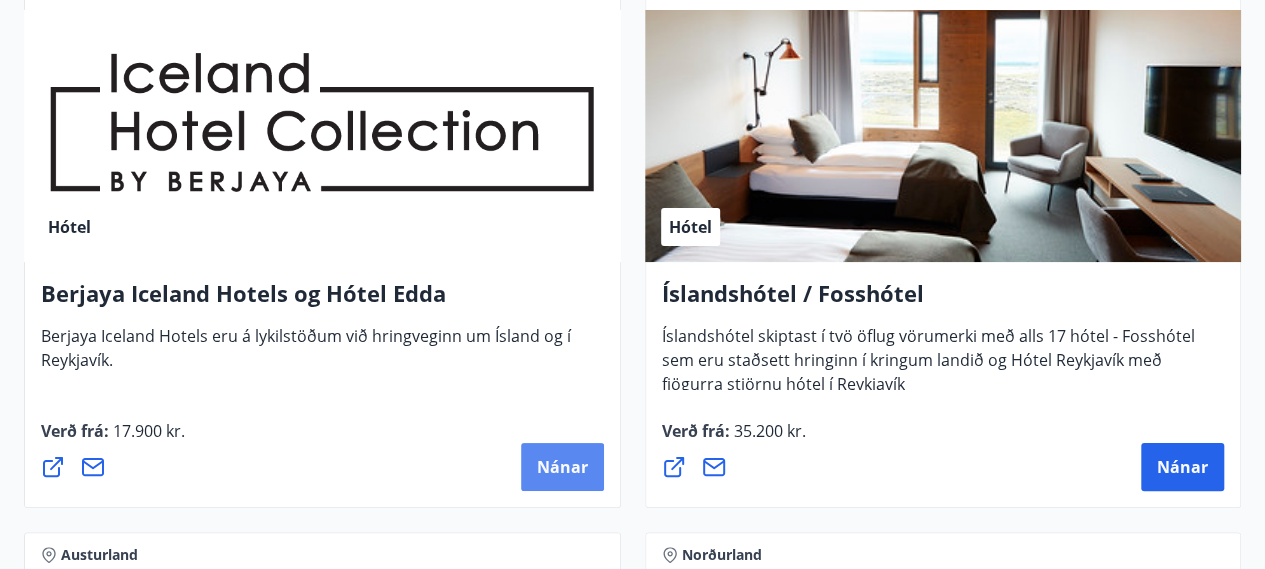 click on "Nánar" at bounding box center [562, 467] 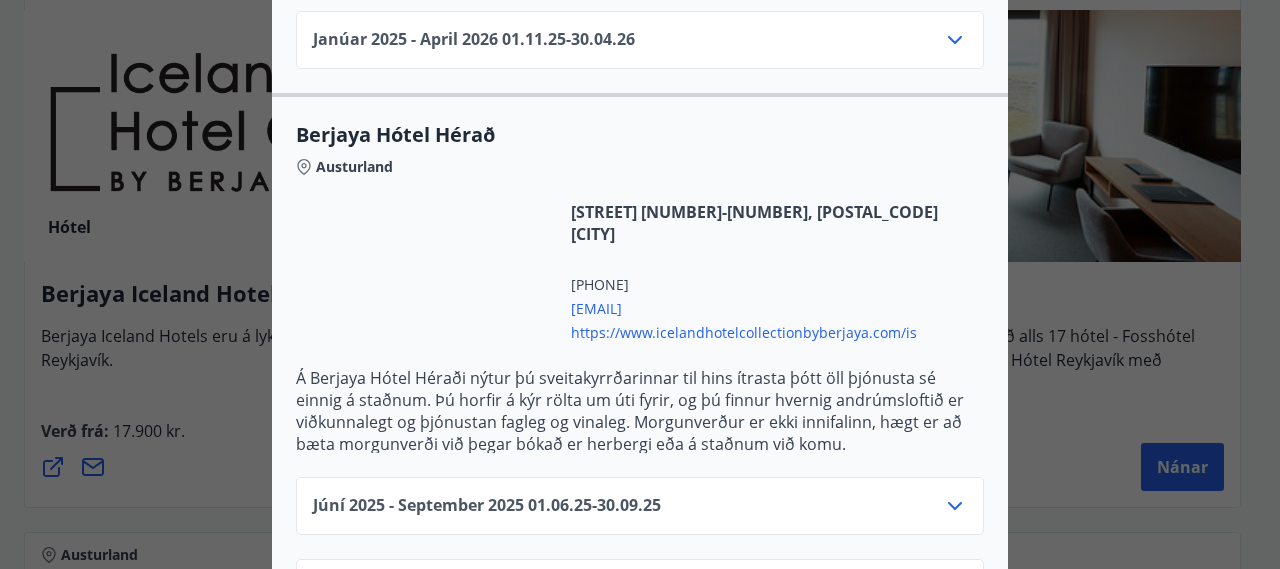 scroll, scrollTop: 2000, scrollLeft: 0, axis: vertical 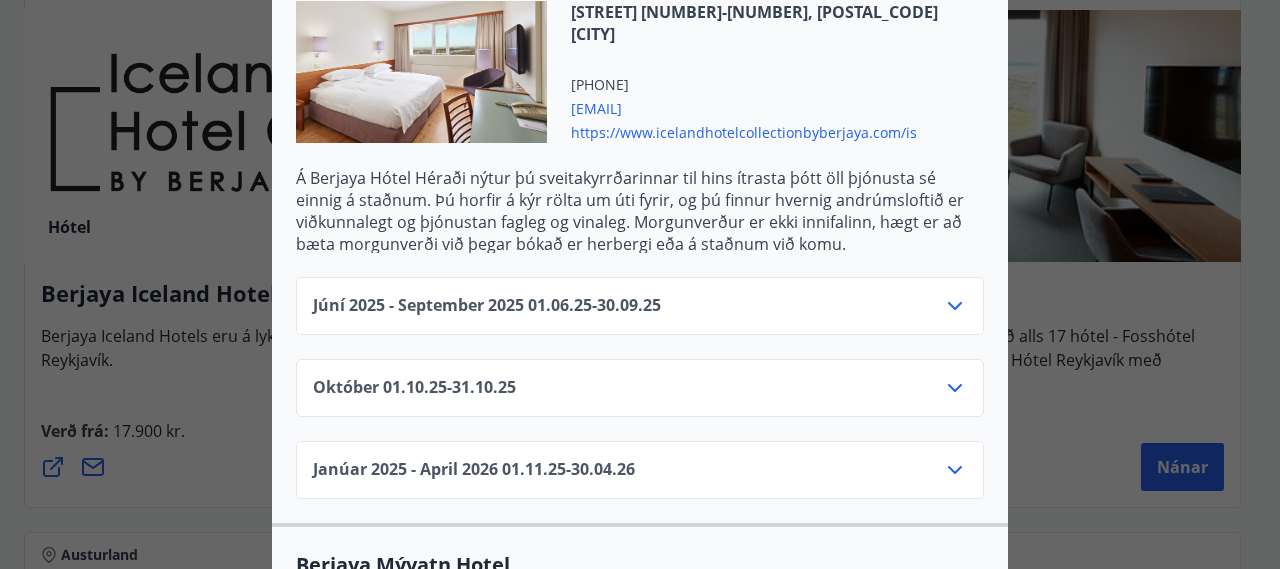 click 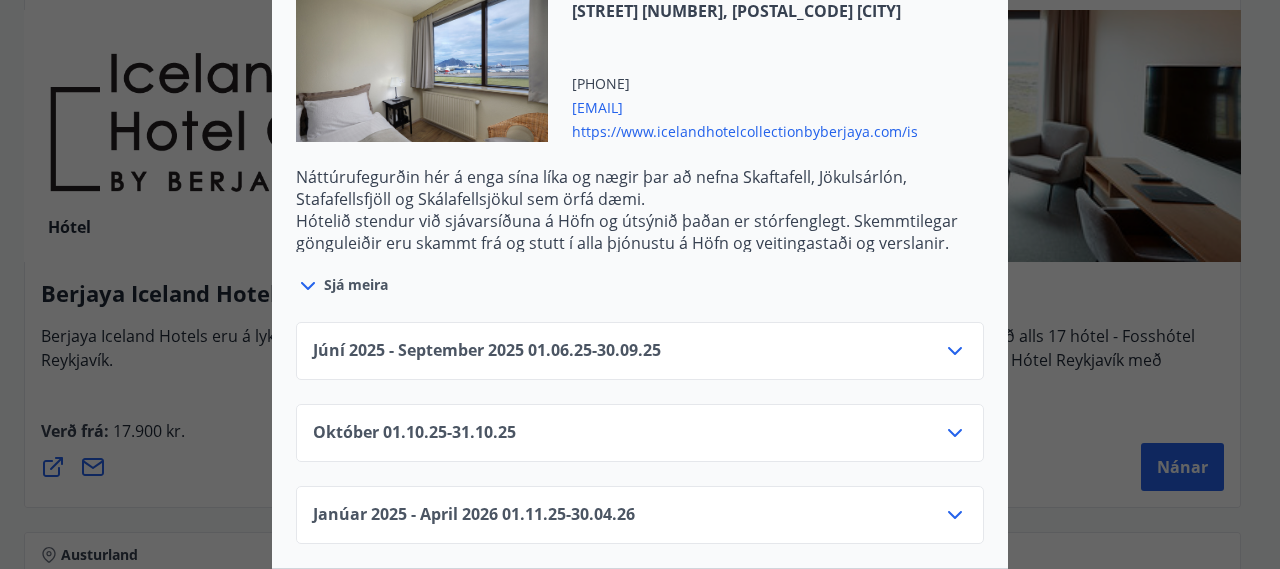 scroll, scrollTop: 3400, scrollLeft: 0, axis: vertical 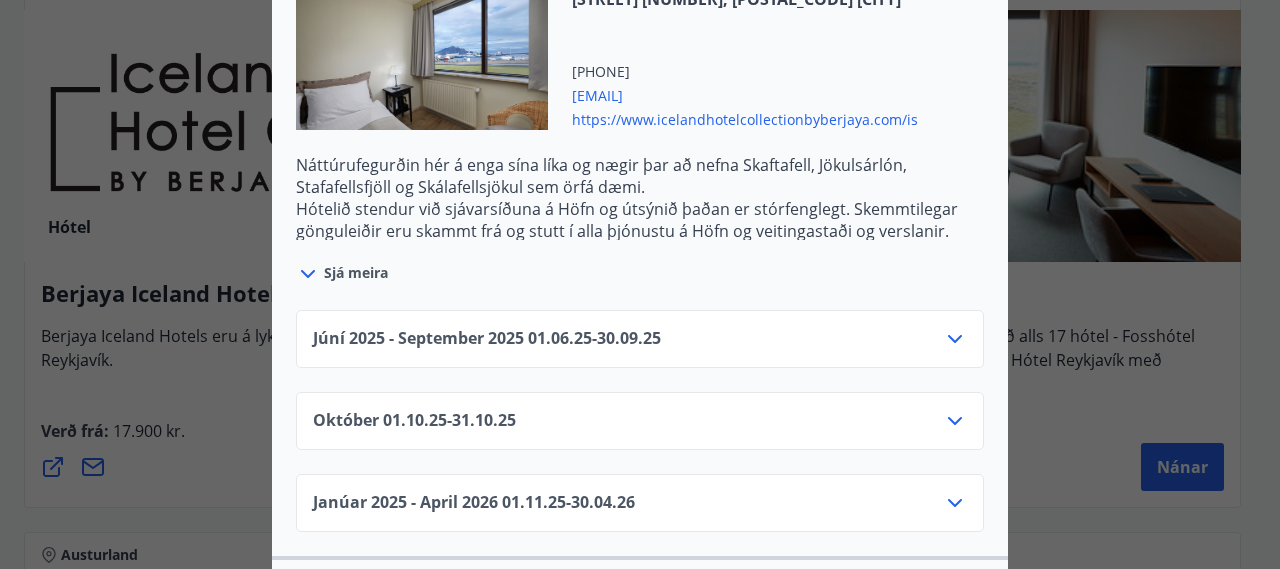 click 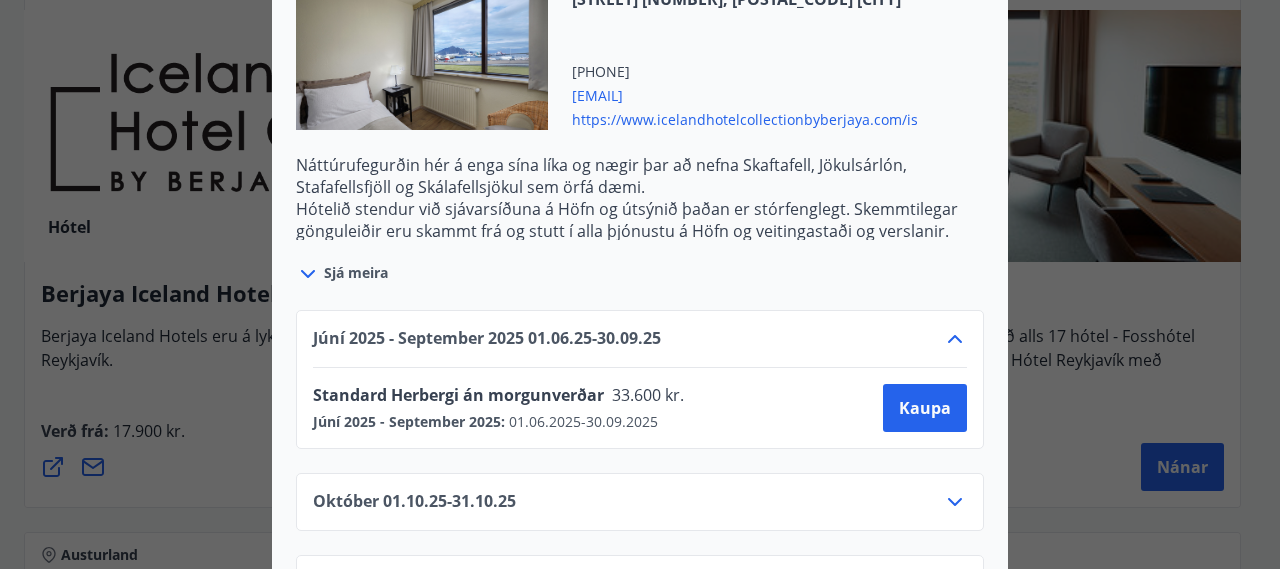 click 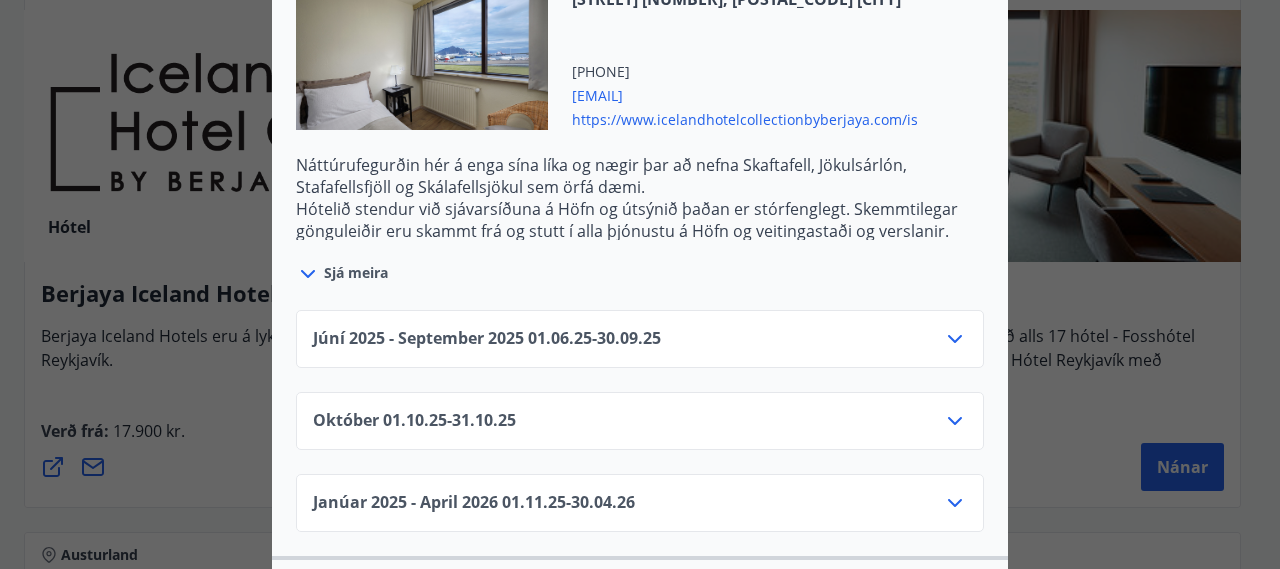 click 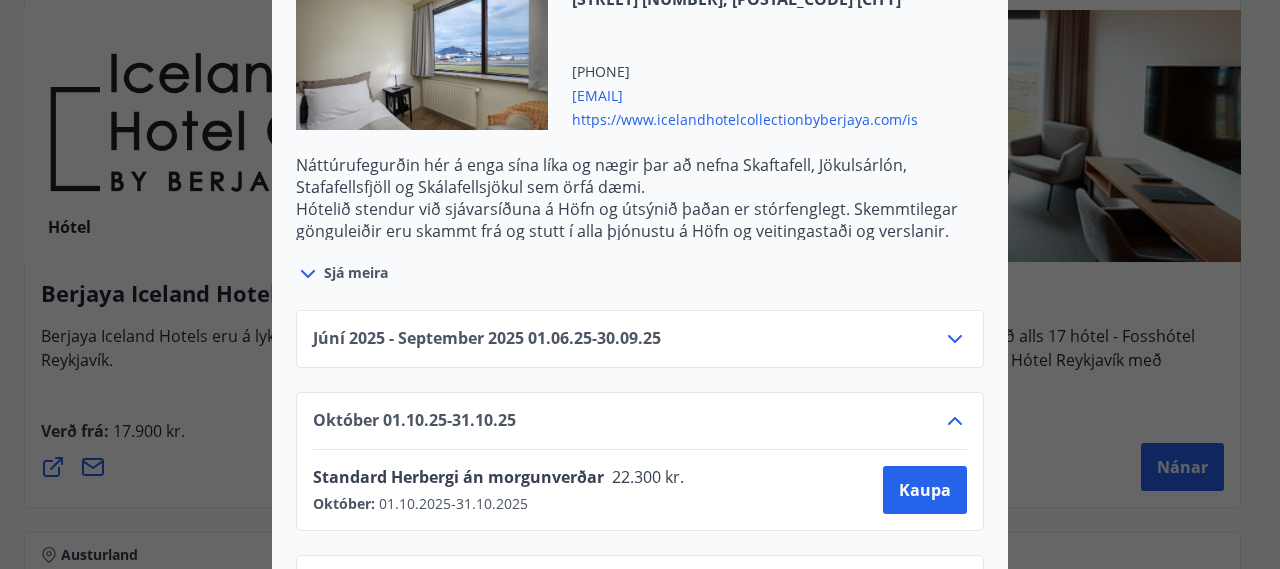 click 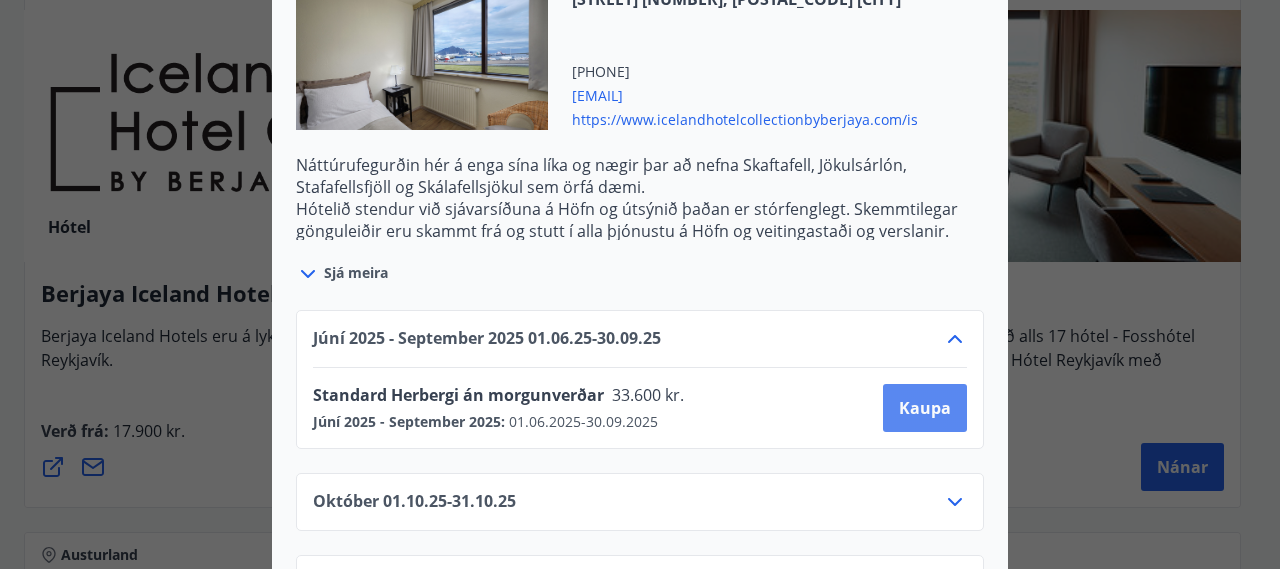 click on "Kaupa" at bounding box center [925, 408] 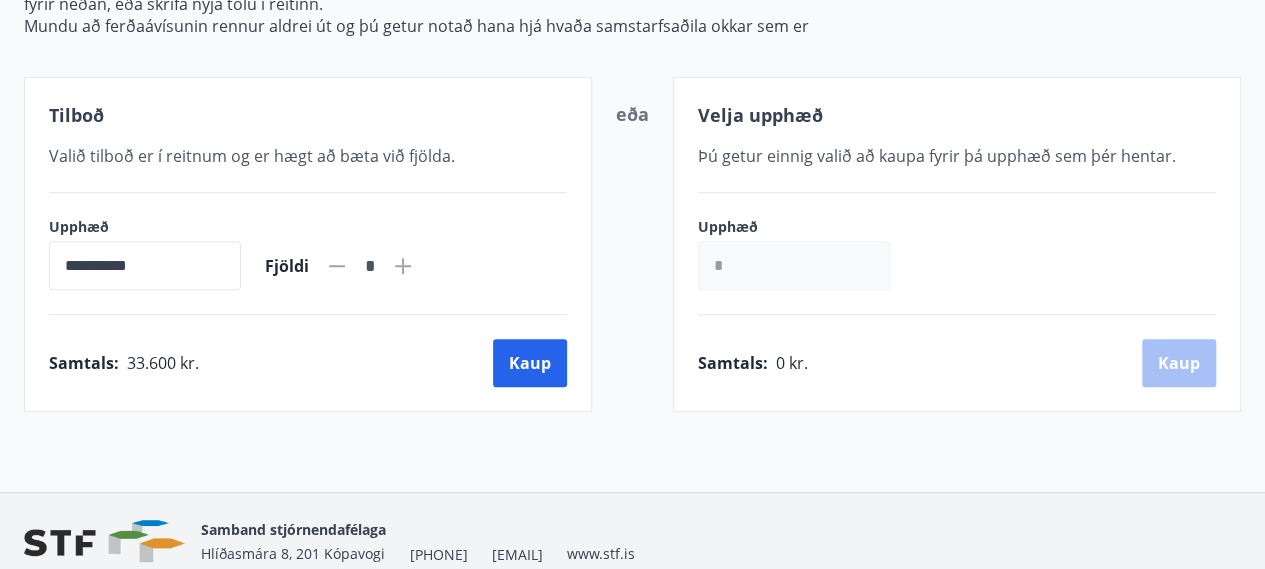 scroll, scrollTop: 391, scrollLeft: 0, axis: vertical 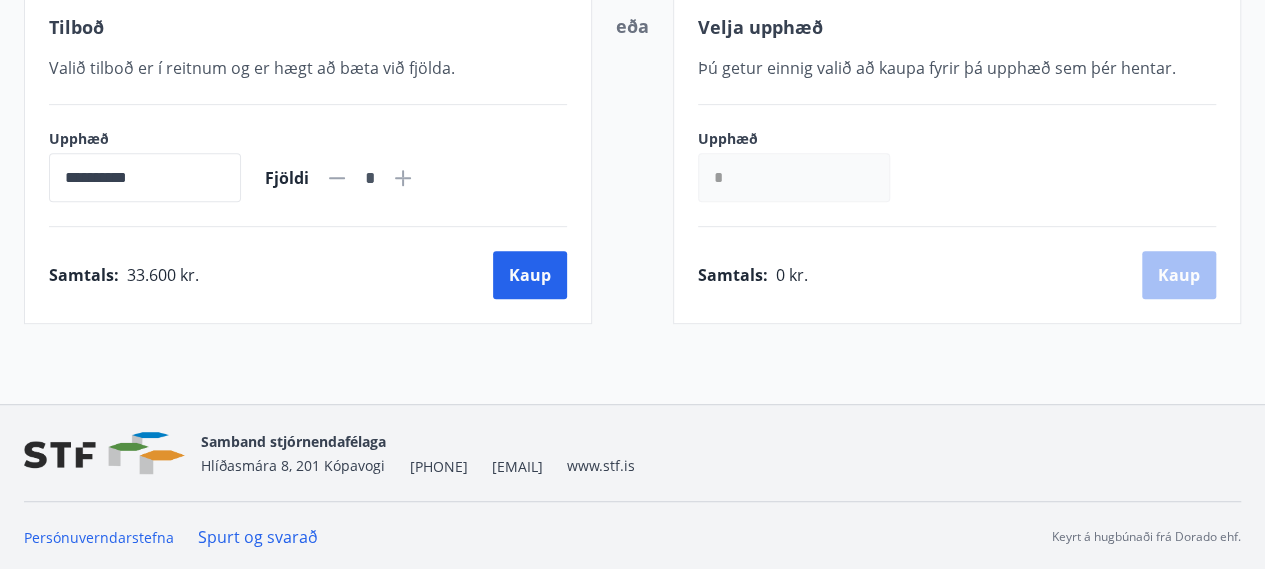 click on "*" at bounding box center [794, 177] 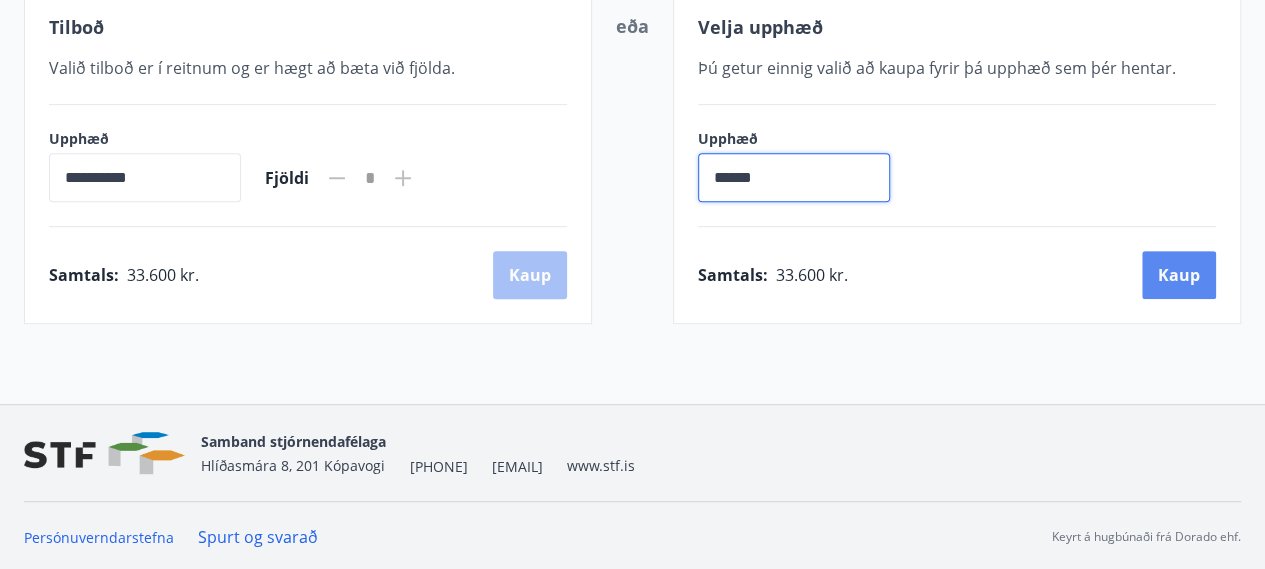 type on "******" 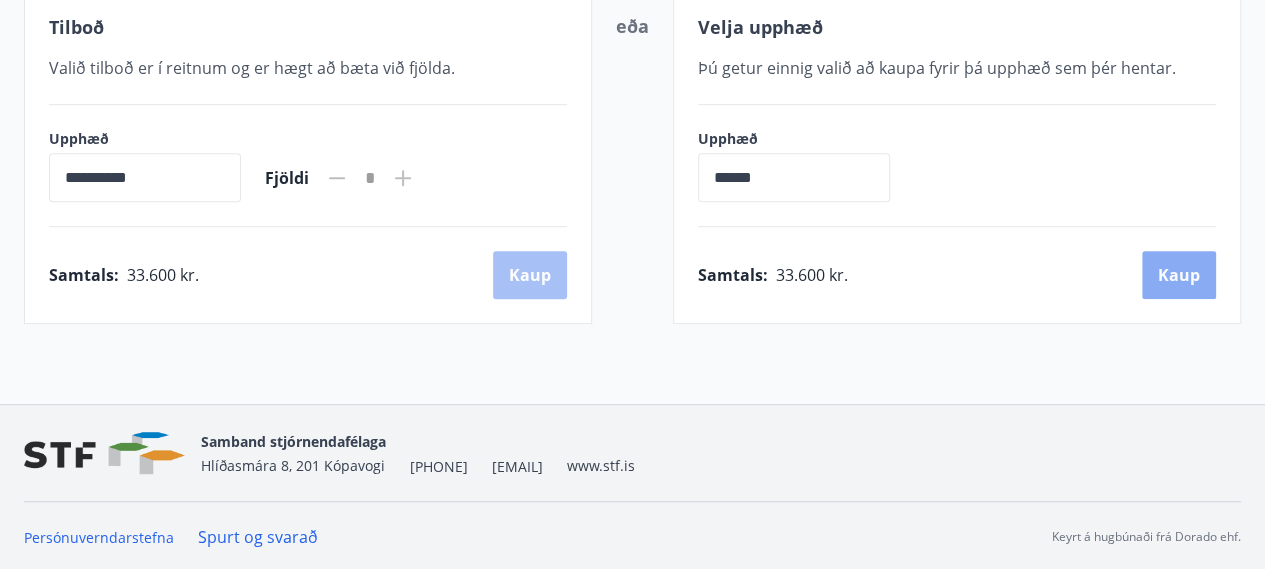 click on "Kaup" at bounding box center (1179, 275) 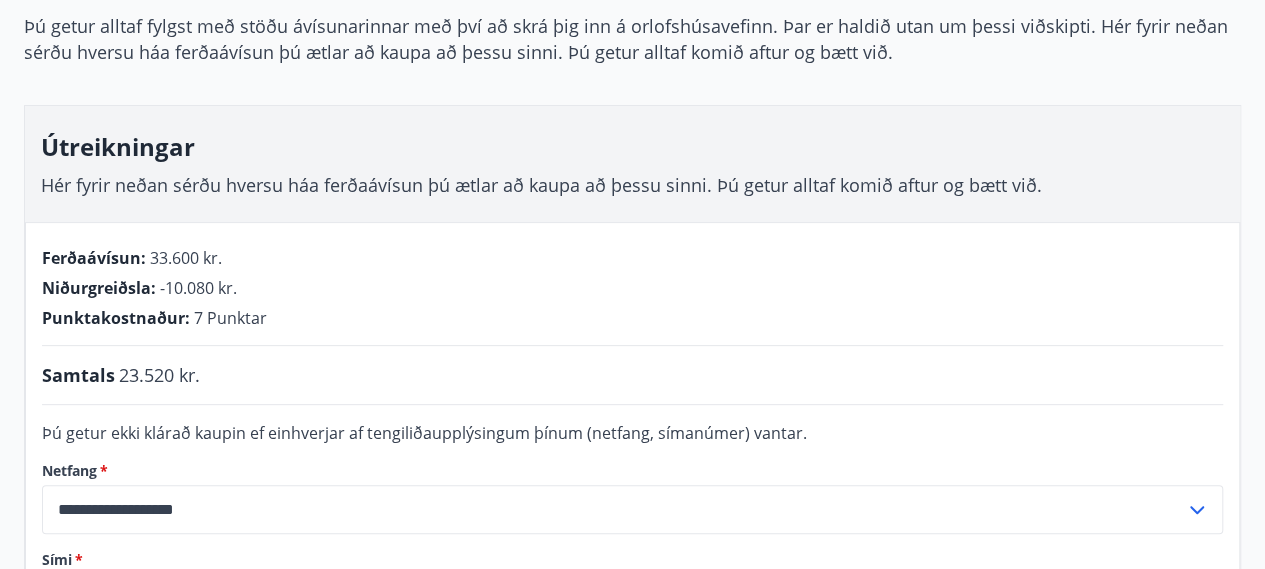 scroll, scrollTop: 200, scrollLeft: 0, axis: vertical 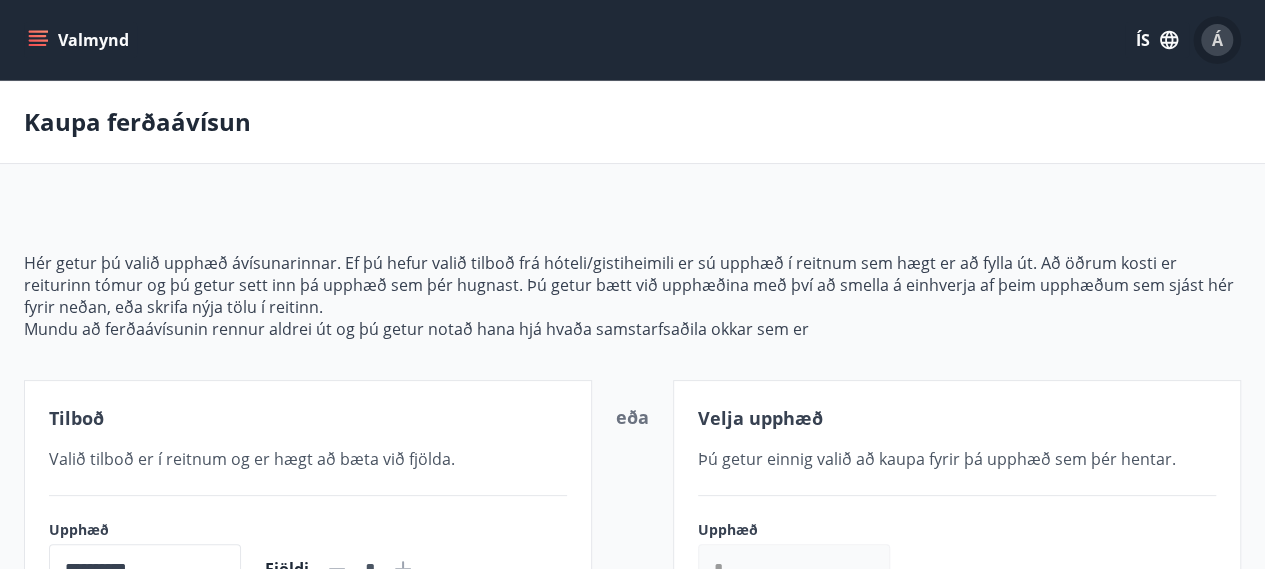 click on "Á" at bounding box center [1217, 40] 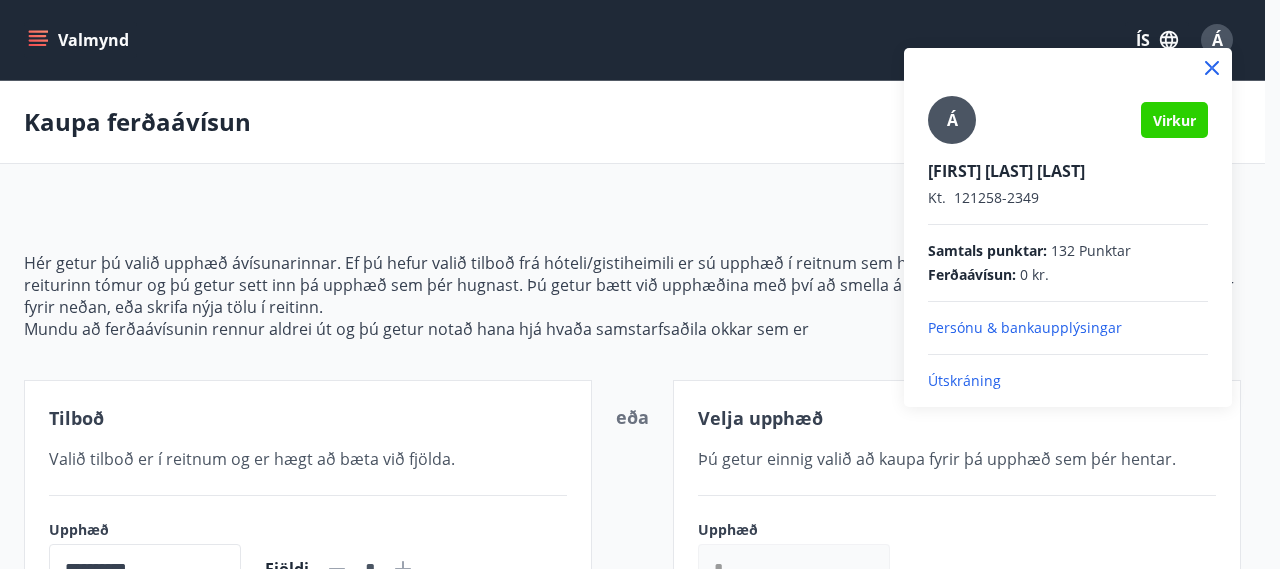 click on "Útskráning" at bounding box center [1068, 381] 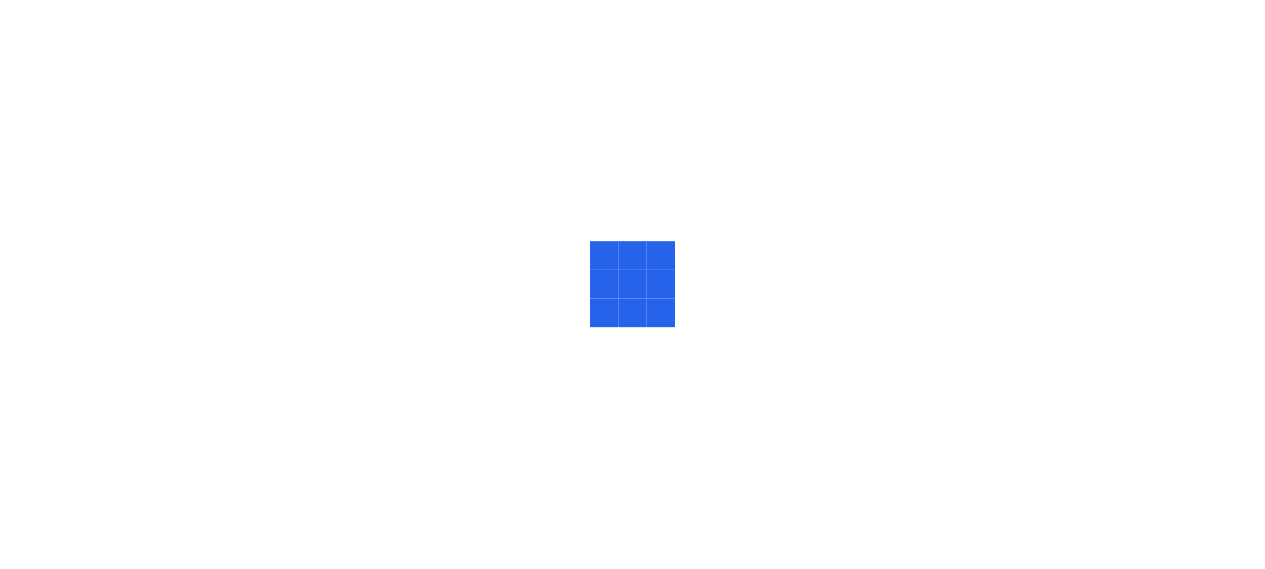 scroll, scrollTop: 0, scrollLeft: 0, axis: both 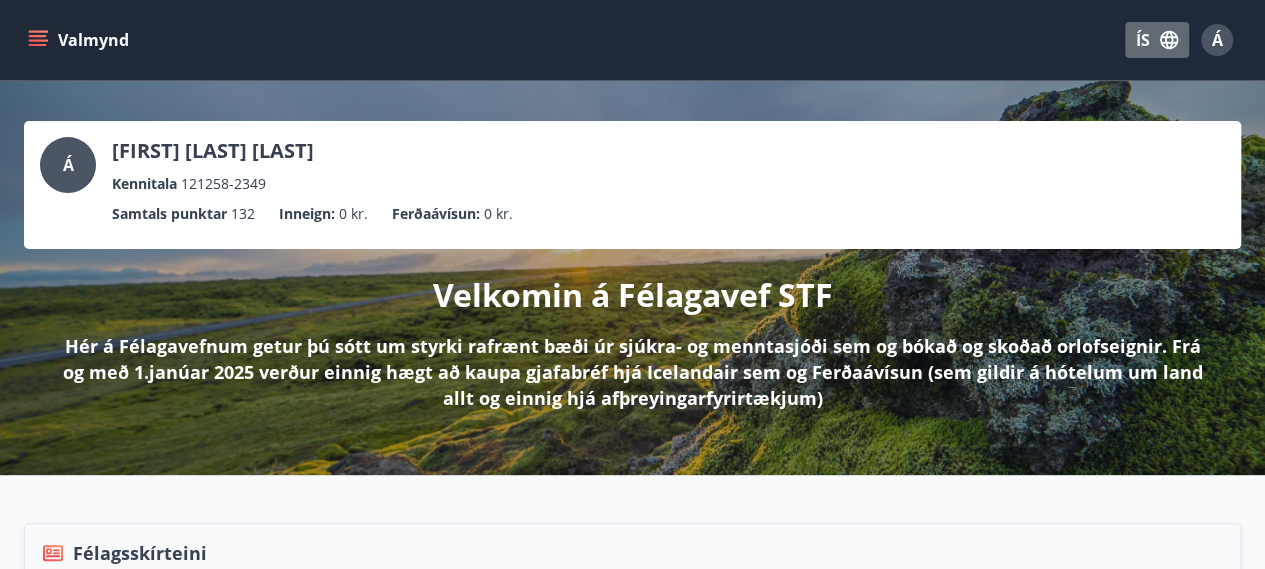 click 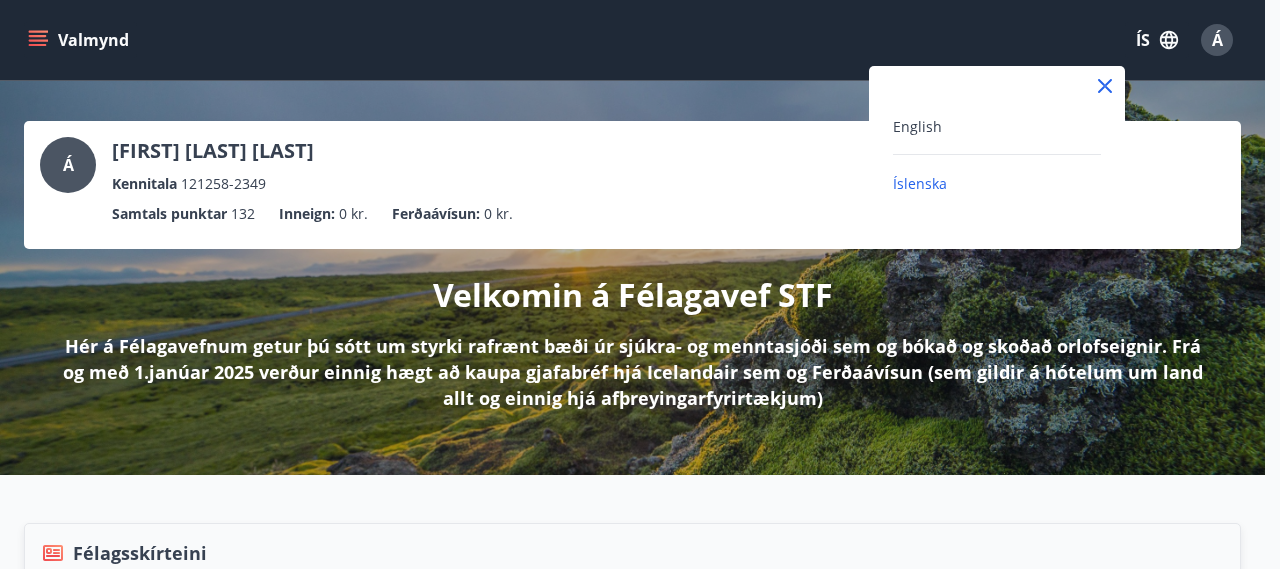 click at bounding box center (640, 284) 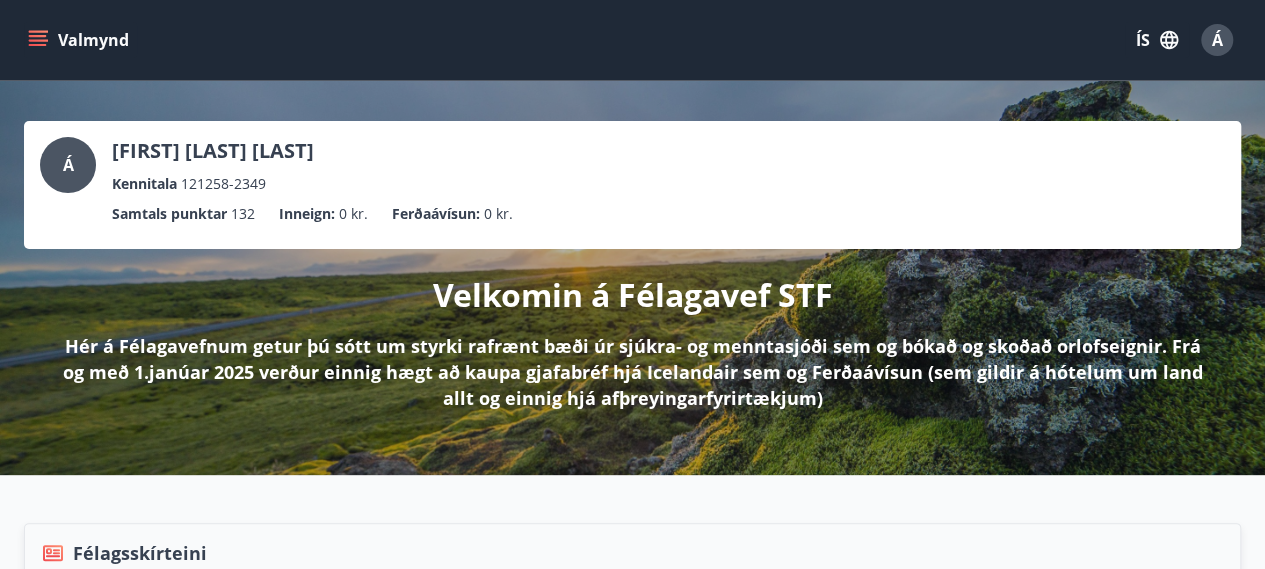 click on "Á" at bounding box center [1217, 40] 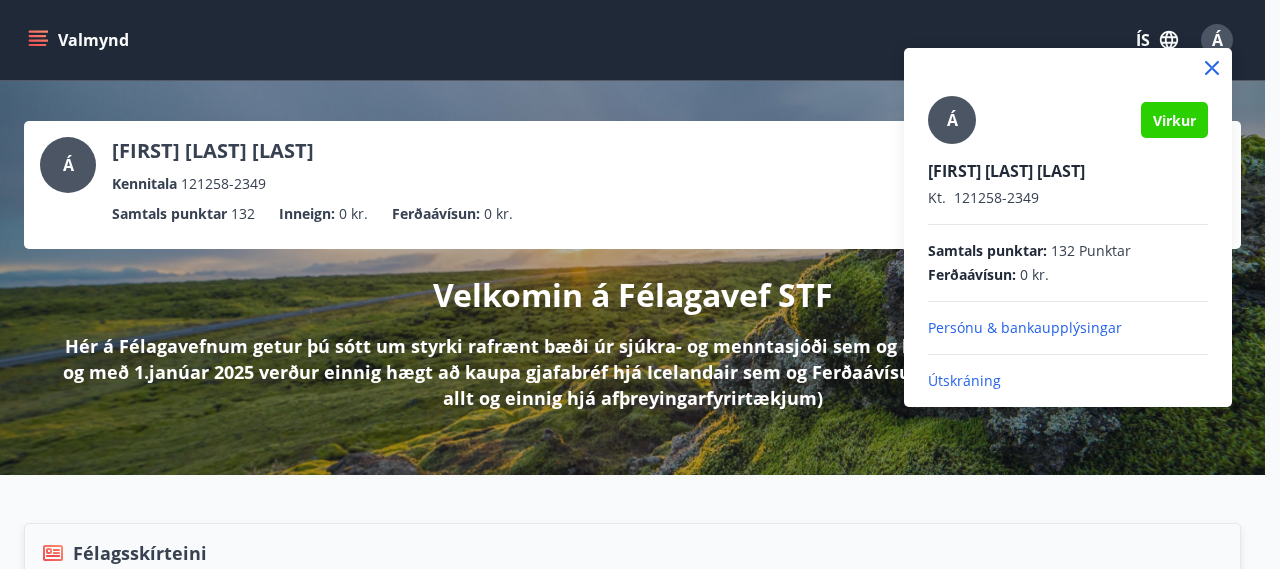 click at bounding box center (640, 284) 